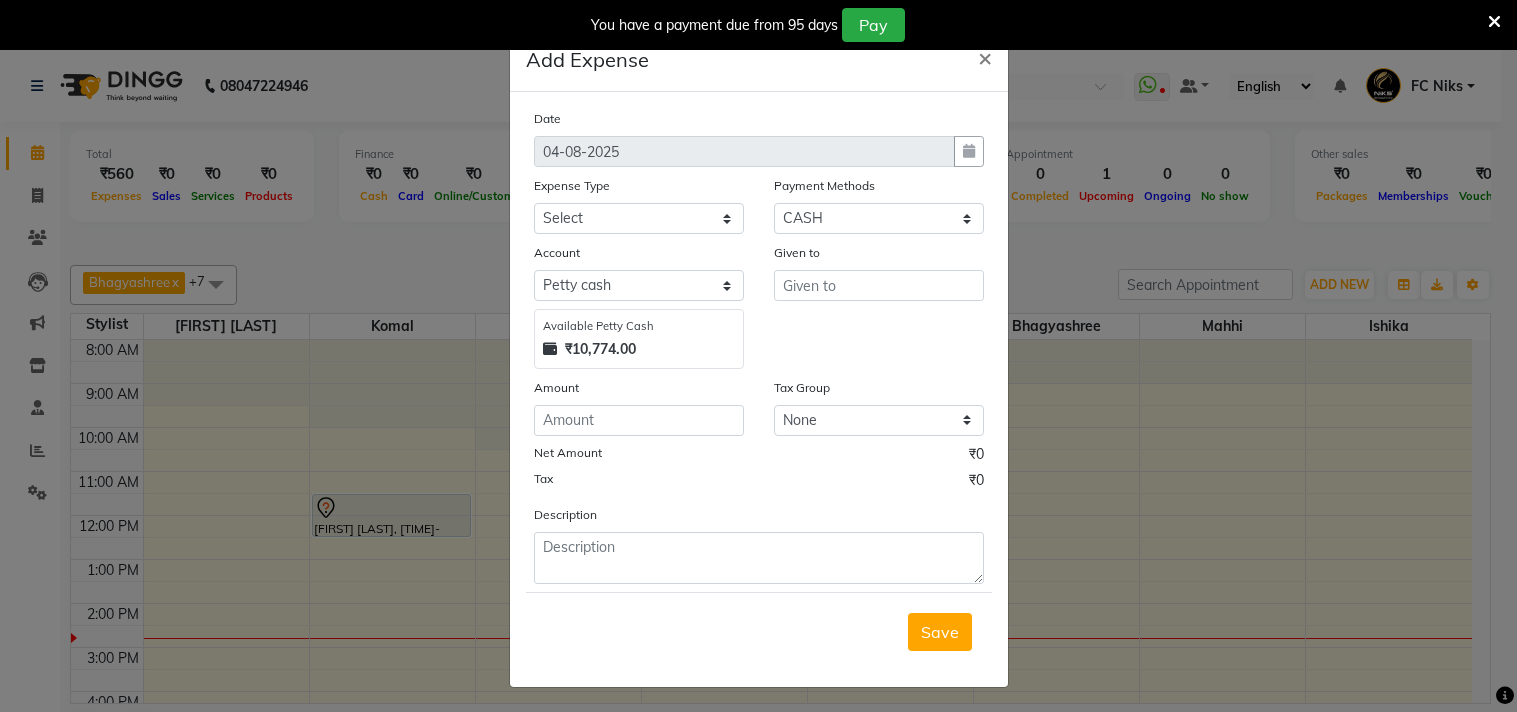 select on "1" 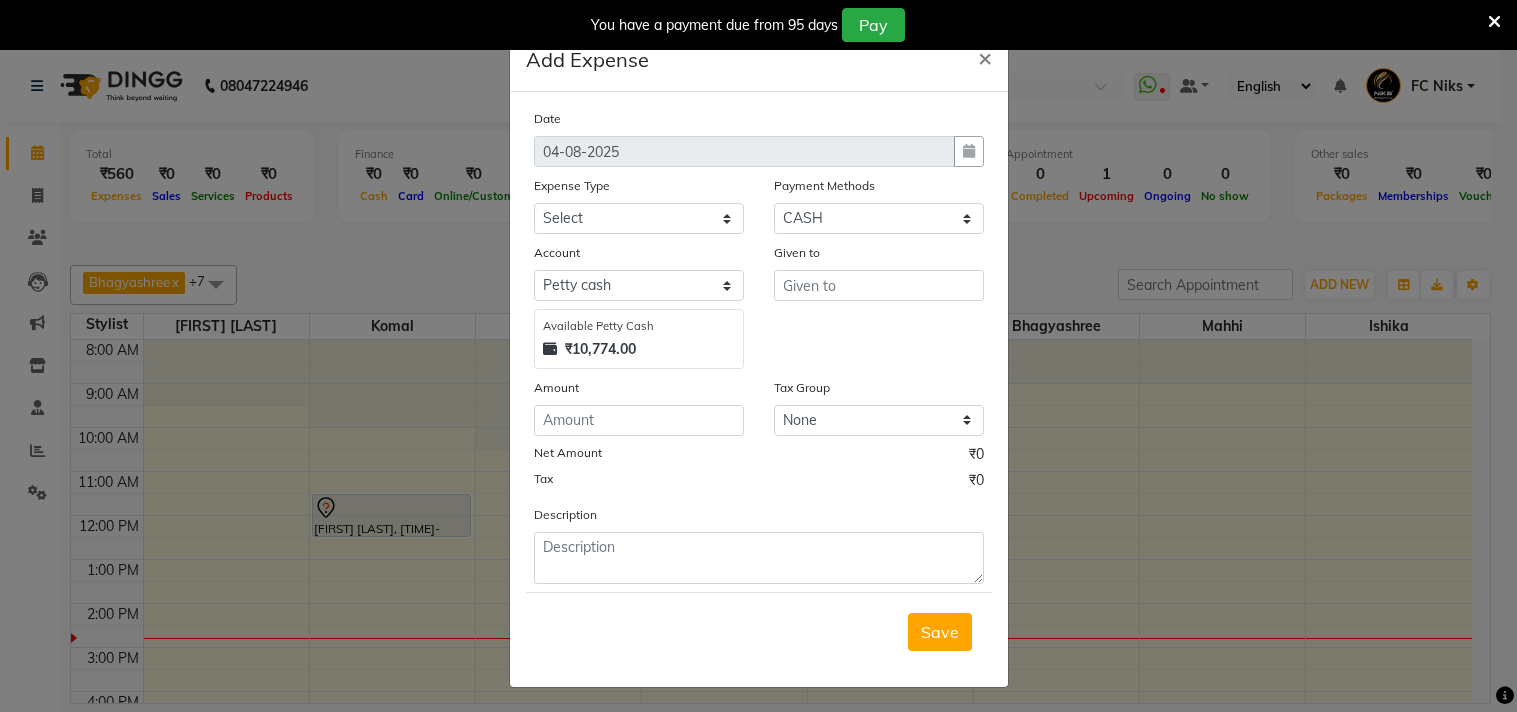 scroll, scrollTop: 0, scrollLeft: 0, axis: both 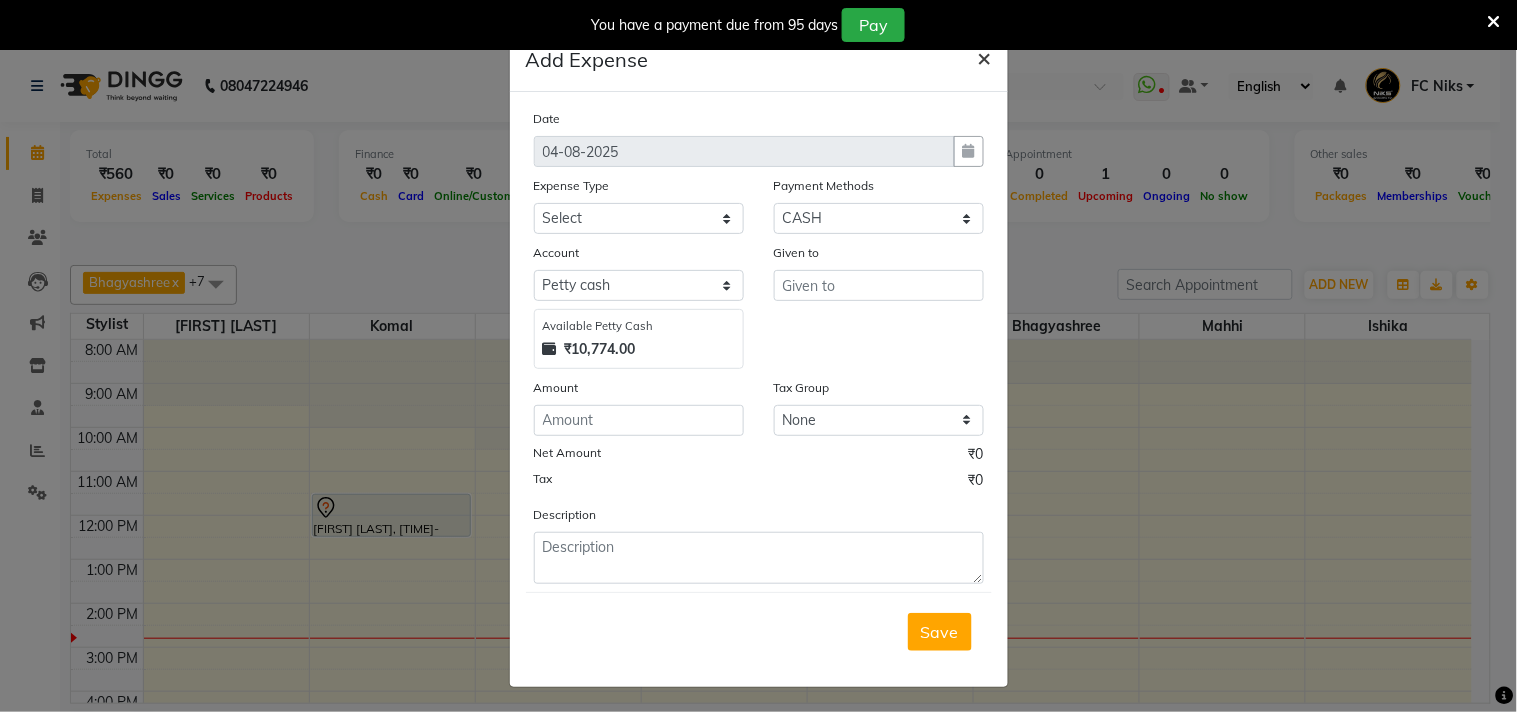 click on "×" 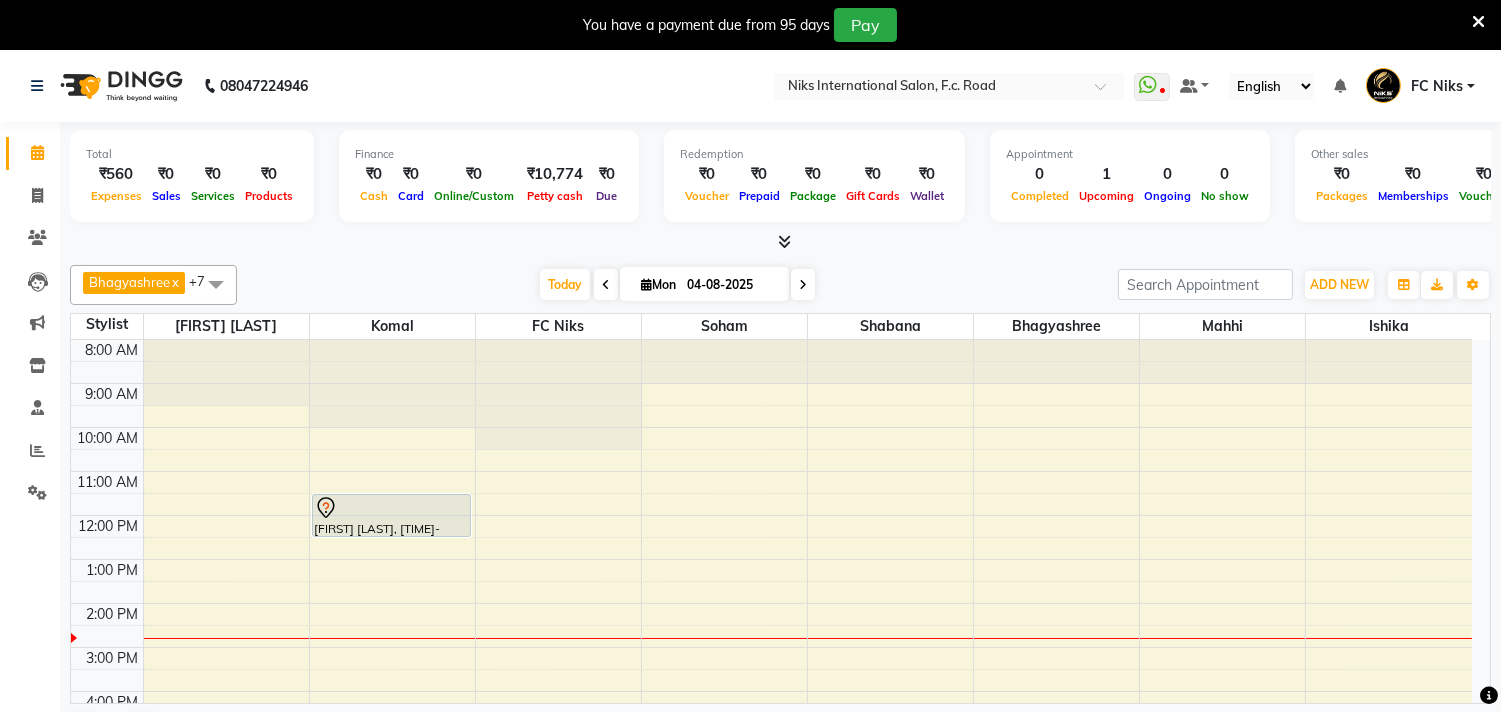 click on "[FIRST] x [FIRST] x [FIRST] x [FIRST] x [FIRST] x [FIRST] [LAST] x [FIRST] x [FIRST] x +7 Select All [FIRST] [FIRST] [FIRST] [FIRST] [FIRST] [FIRST] [FIRST] [FIRST] [FIRST] [FIRST] [FIRST] [FIRST] [FIRST] [FIRST] [FIRST] [FIRST] [FIRST] [FIRST] [FIRST] [FIRST] [FIRST] [FIRST] [FIRST] [FIRST] Toggle Dropdown Calendar Settings Manage Tags Arrange Stylists Reset Stylists Full Screen Show Available Stylist Appointment Form Zoom 50% Staff/Room Display Count 13" at bounding box center [780, 285] 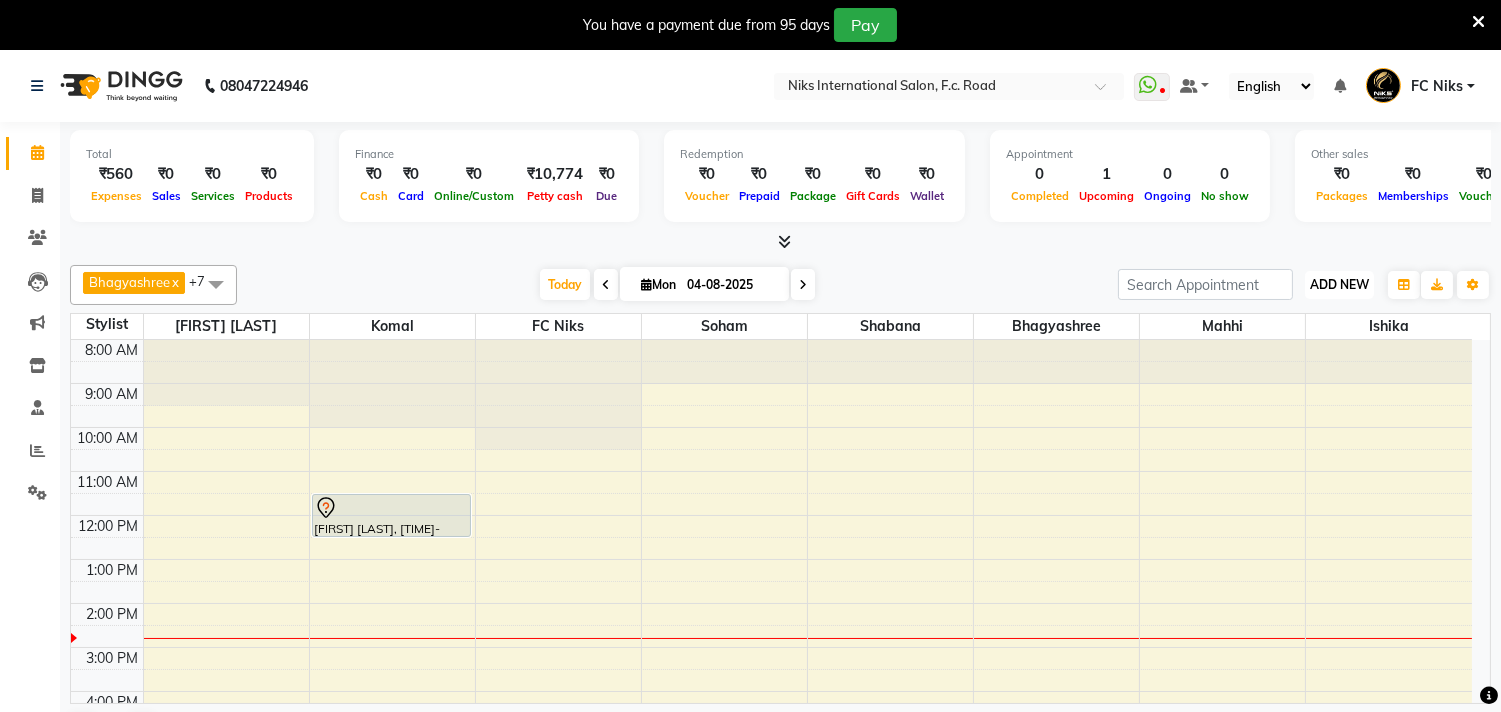 click on "ADD NEW Toggle Dropdown" at bounding box center [1339, 285] 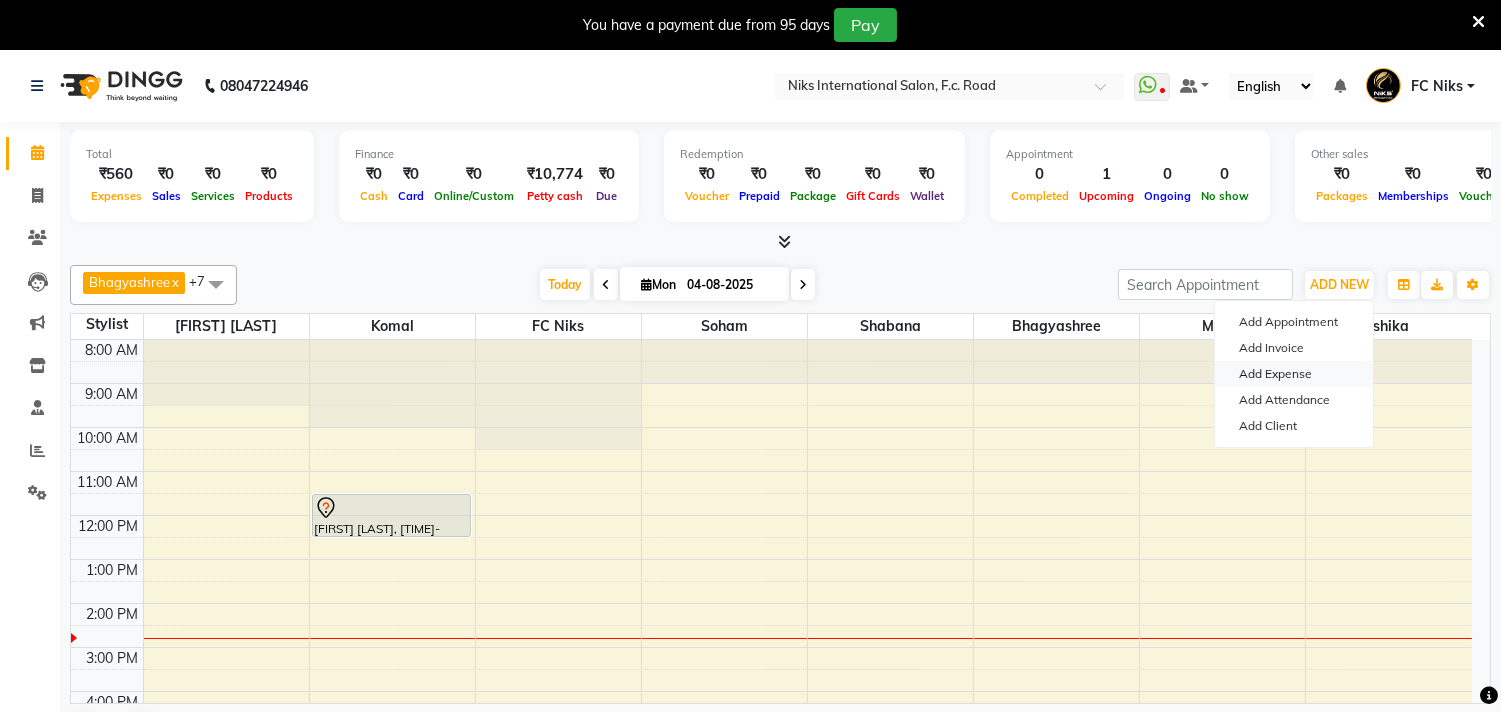 click on "Add Expense" at bounding box center (1294, 374) 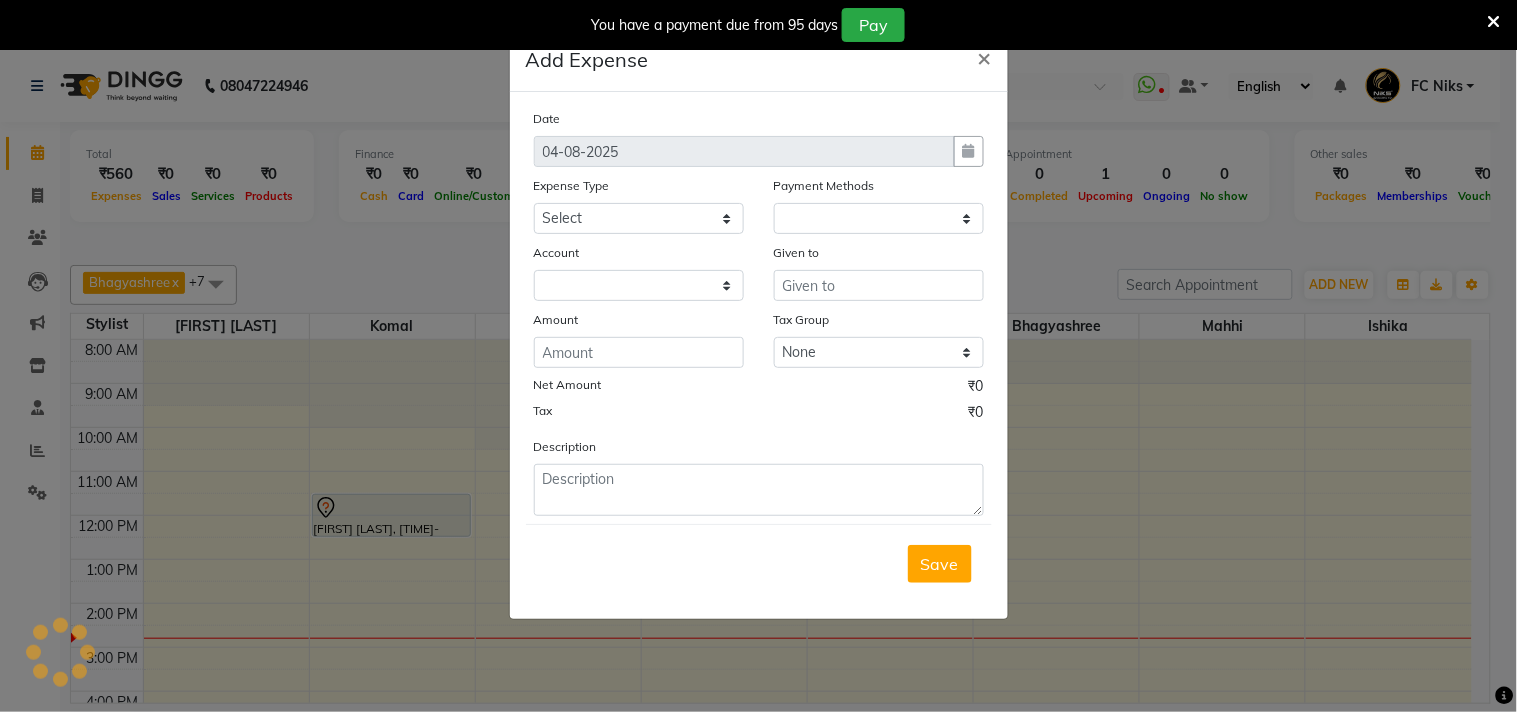 select on "1" 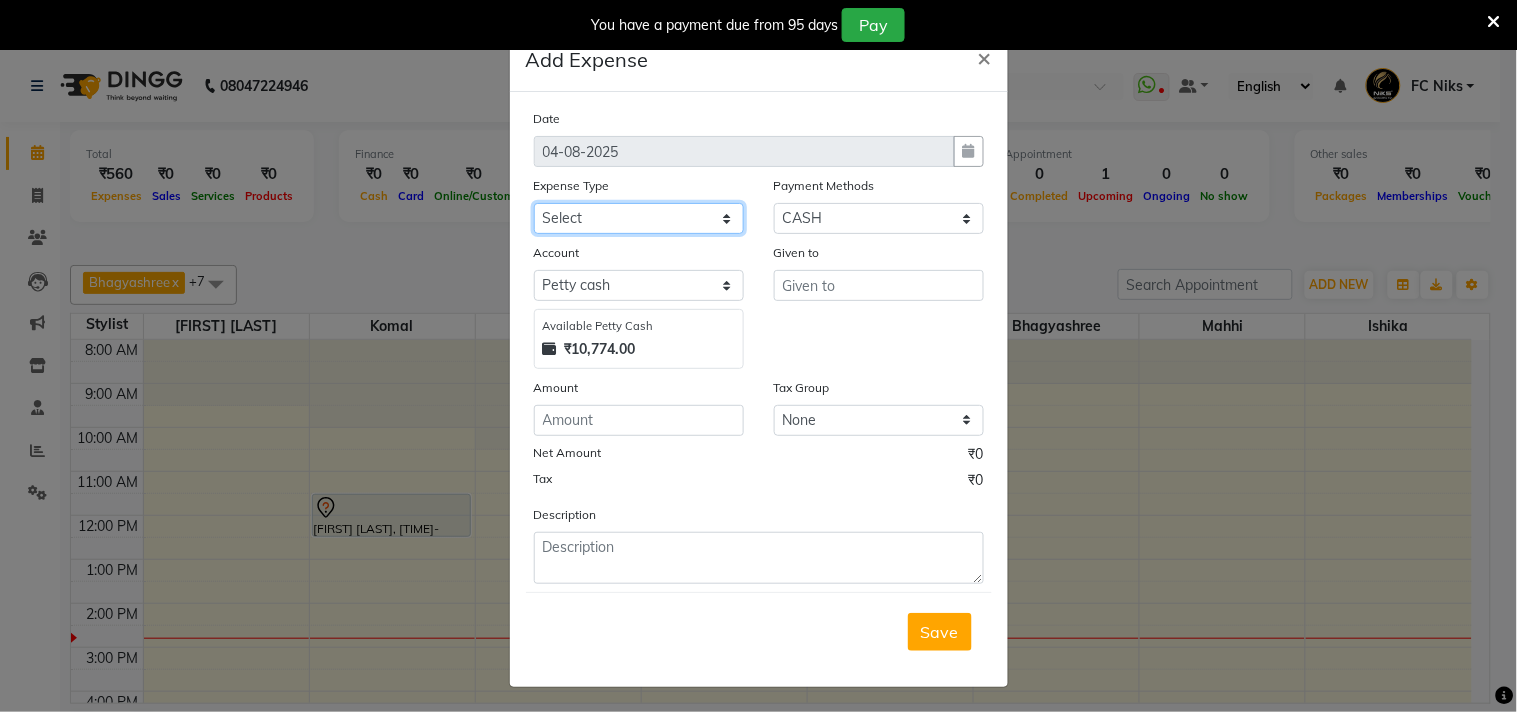 click on "Select Cash transfer to hub Client Snacks Donation Equipment Maintenance Miscellaneous Other Pantry Product Salary Staff Refreshment Tea & Refreshment Travalling" 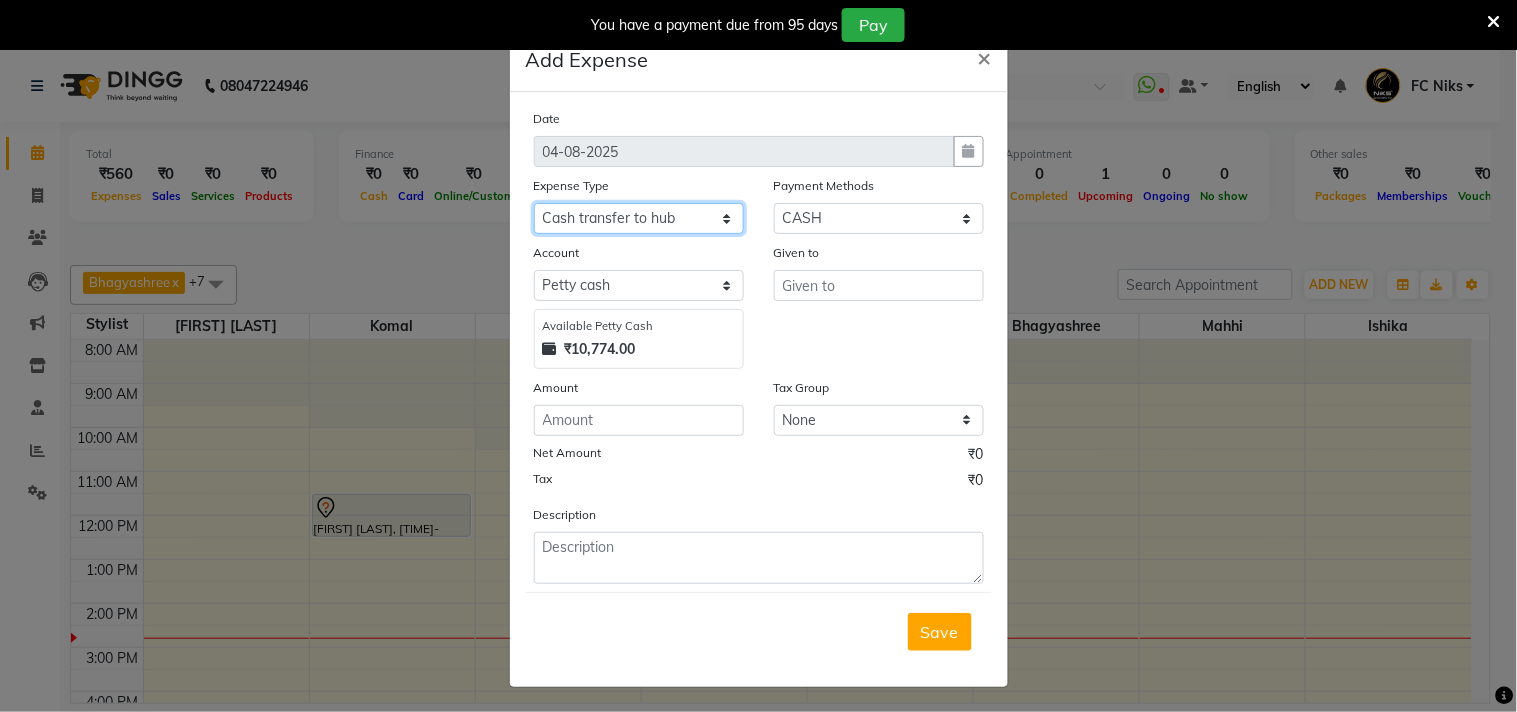 click on "Select Cash transfer to hub Client Snacks Donation Equipment Maintenance Miscellaneous Other Pantry Product Salary Staff Refreshment Tea & Refreshment Travalling" 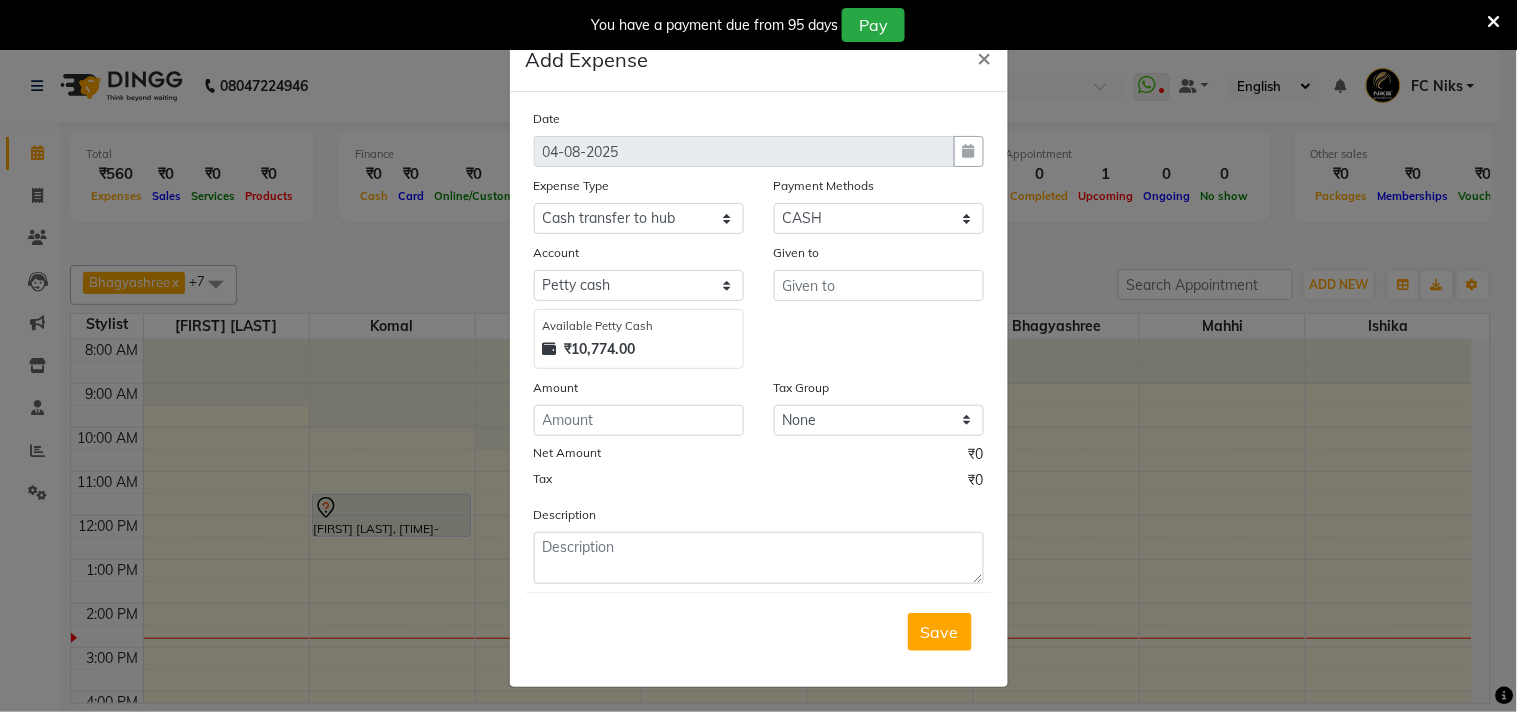 click on "Given to" 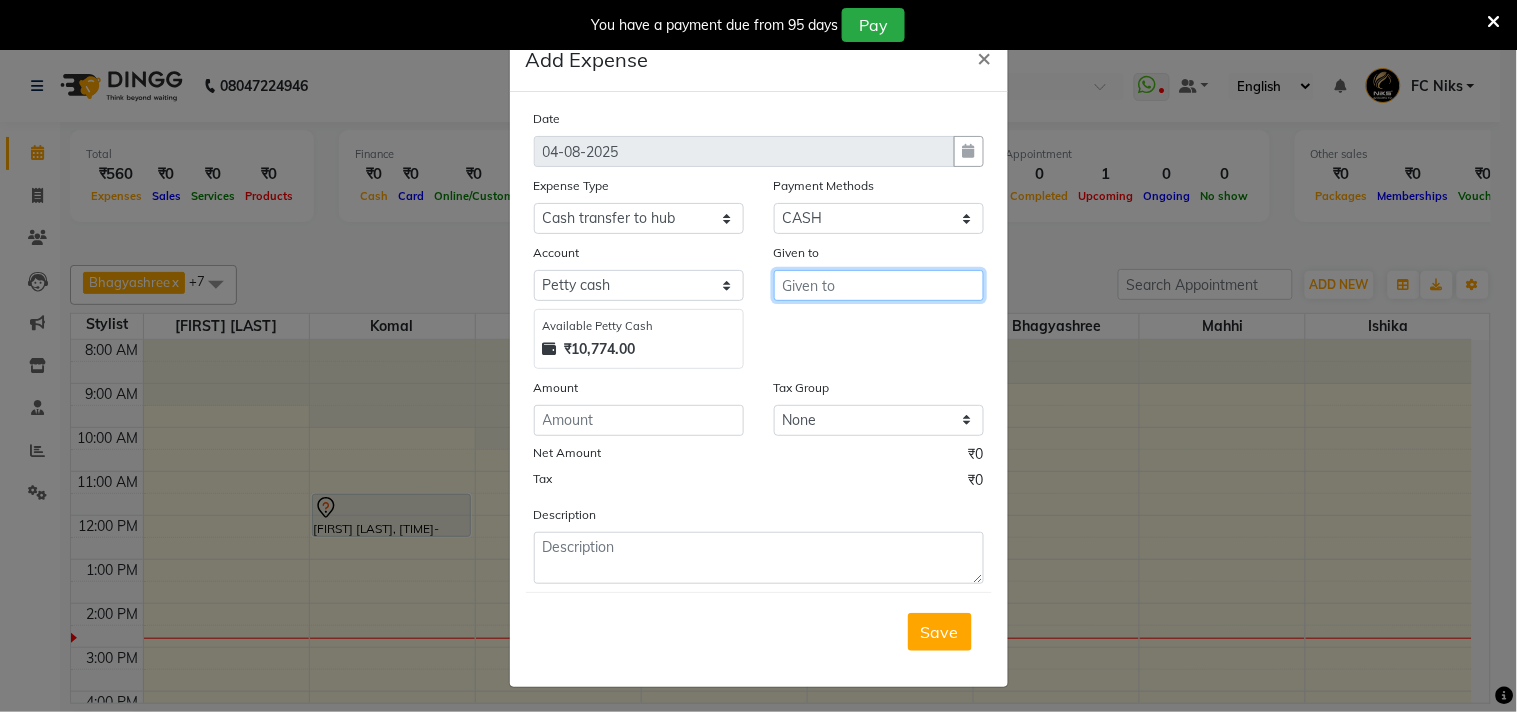 click at bounding box center (879, 285) 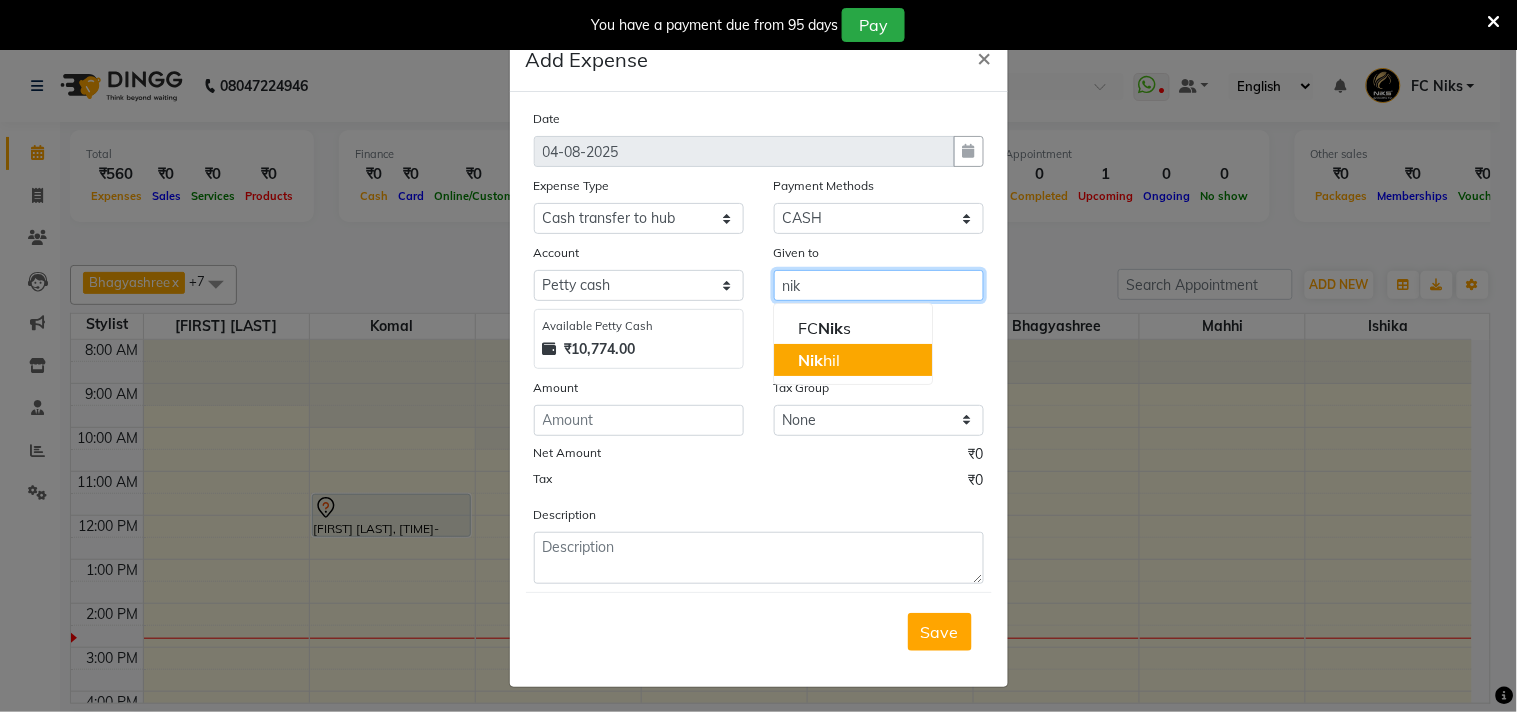 click on "Nik hil" at bounding box center [853, 360] 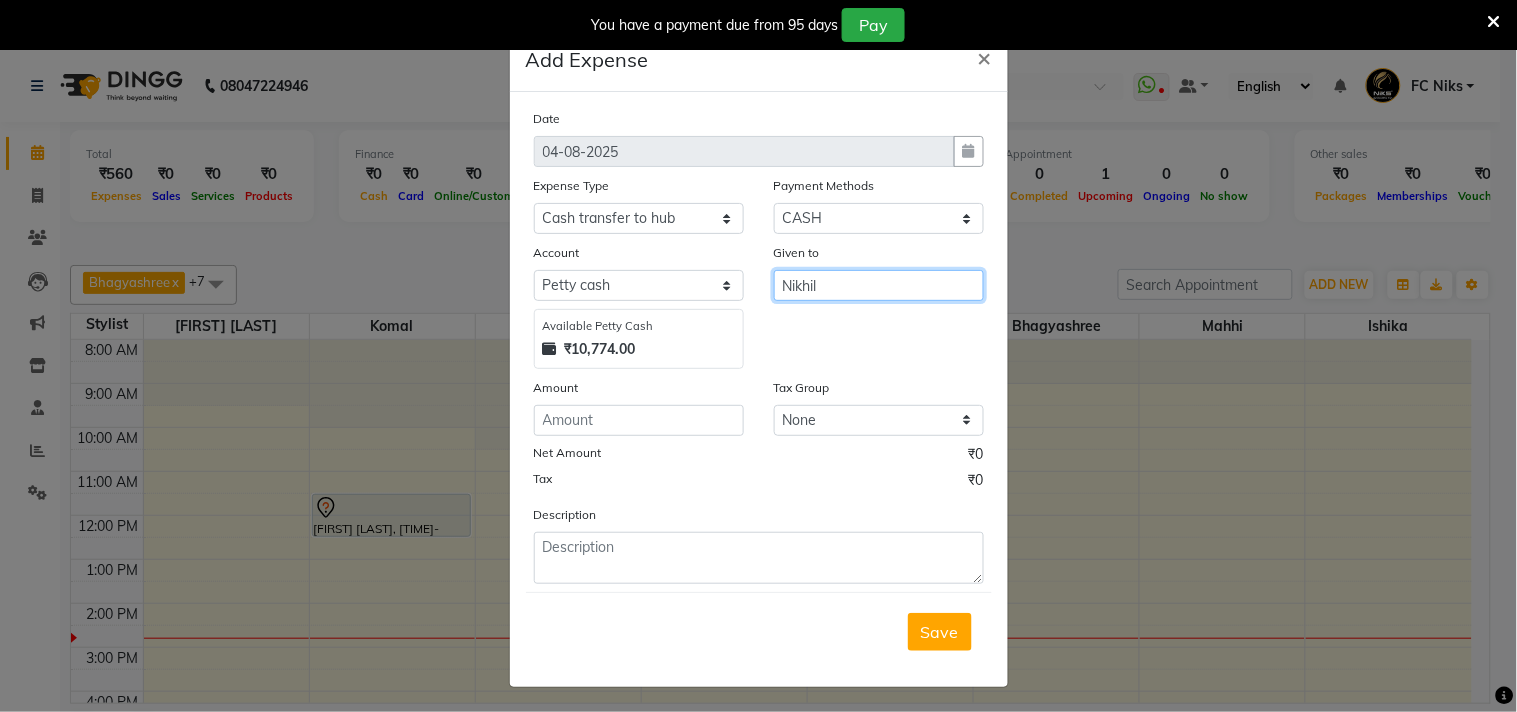 type on "Nikhil" 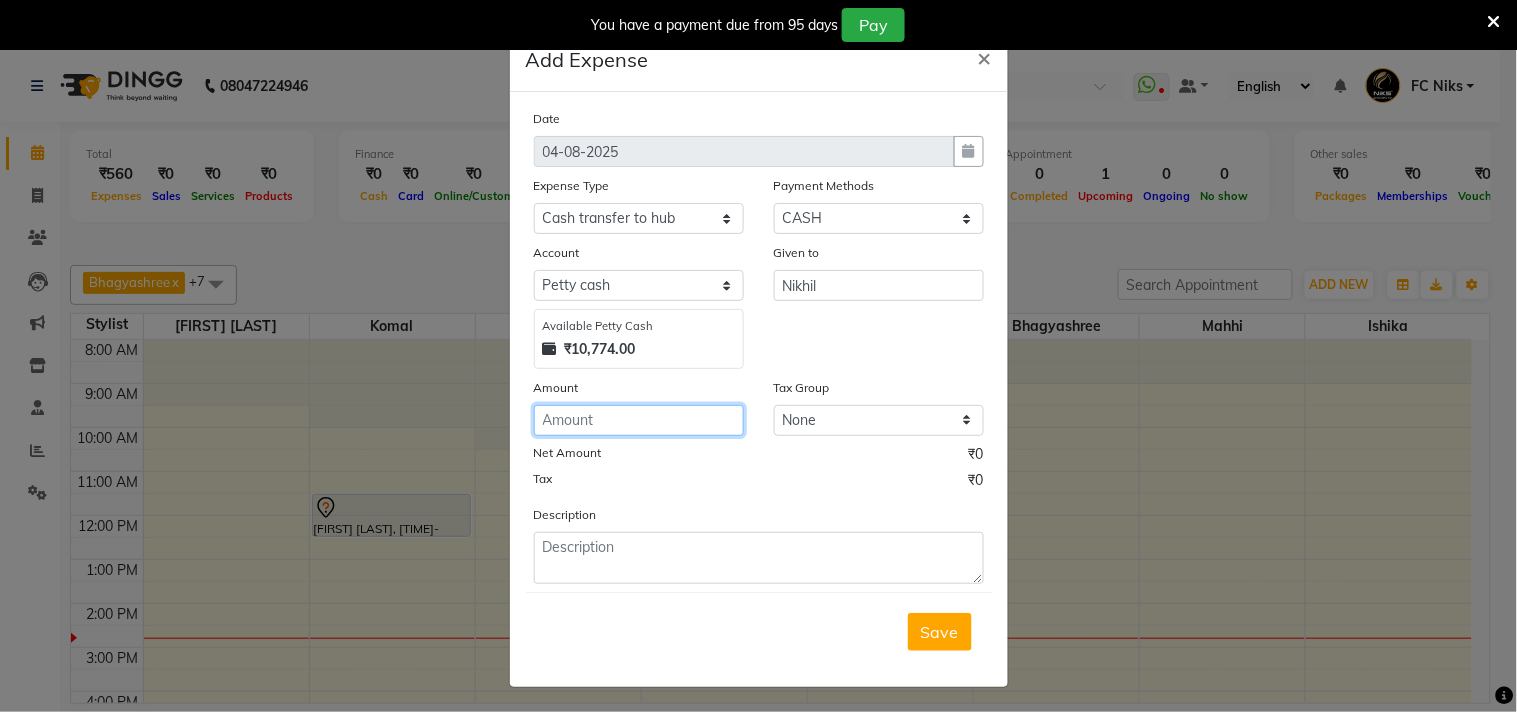 click 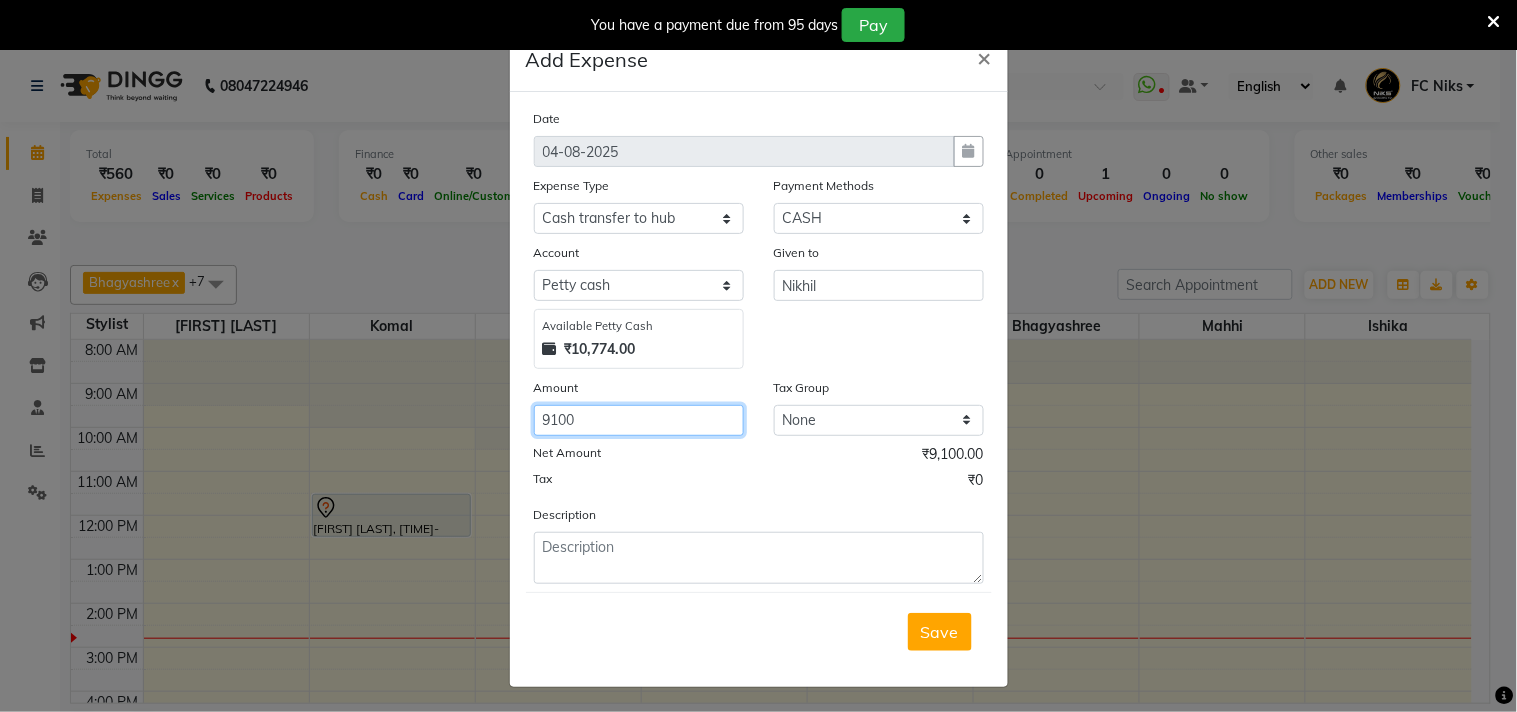 type on "9100" 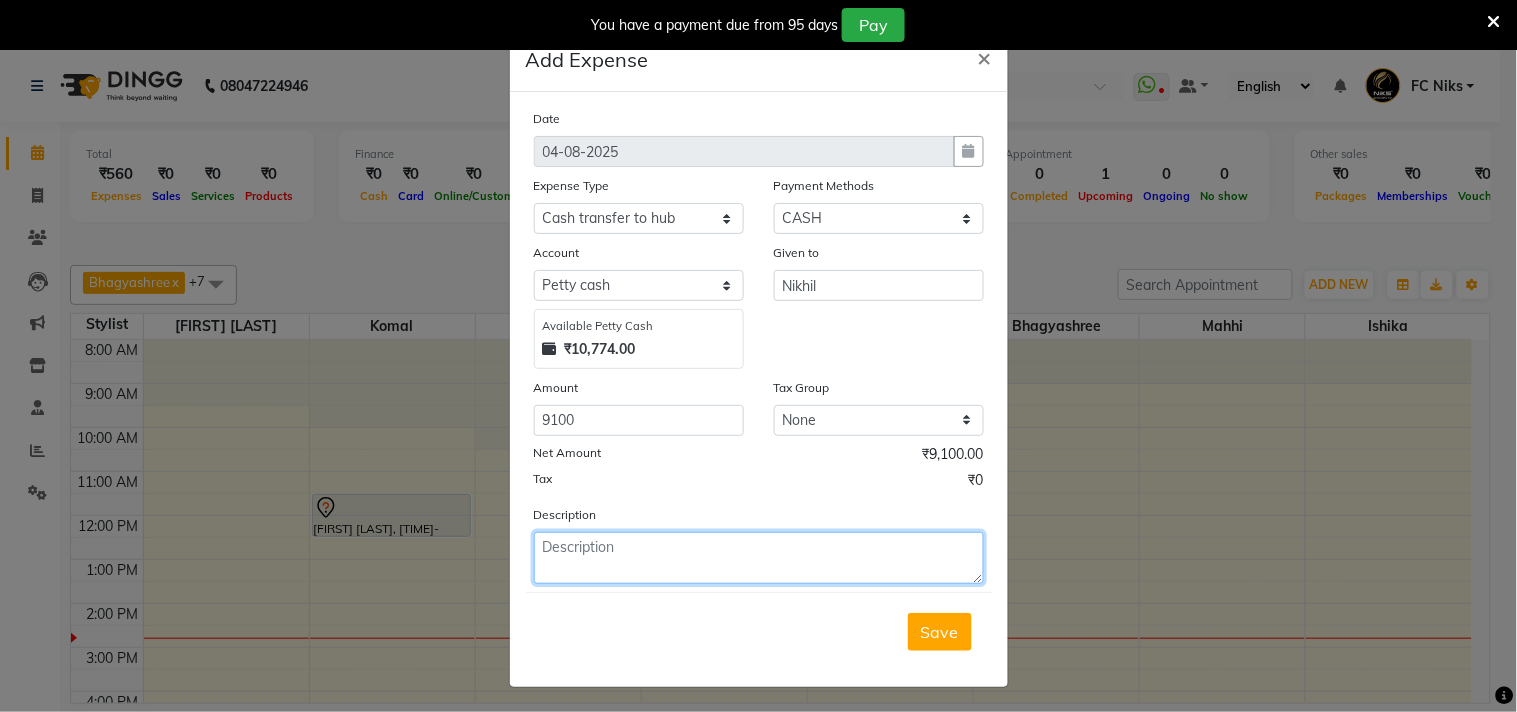 click 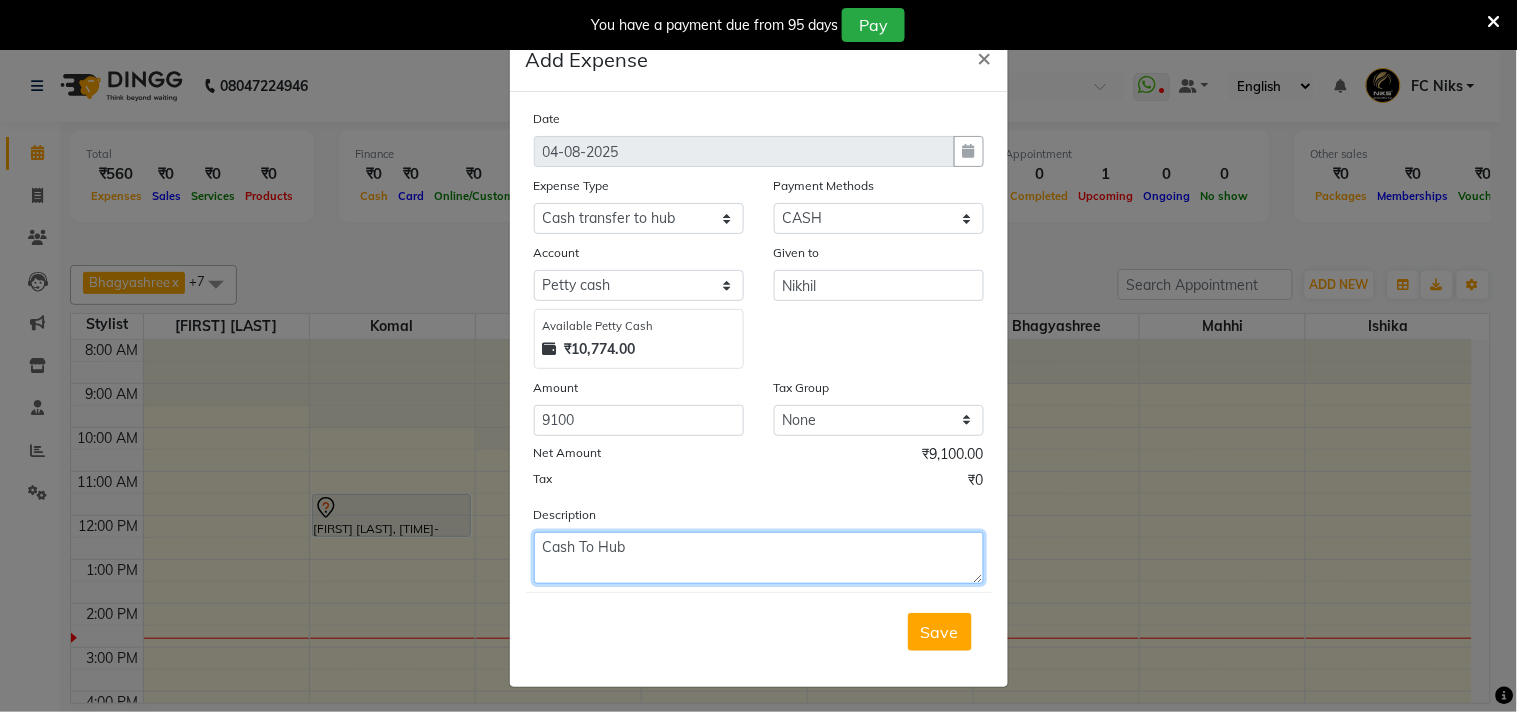 type on "Cash To Hub" 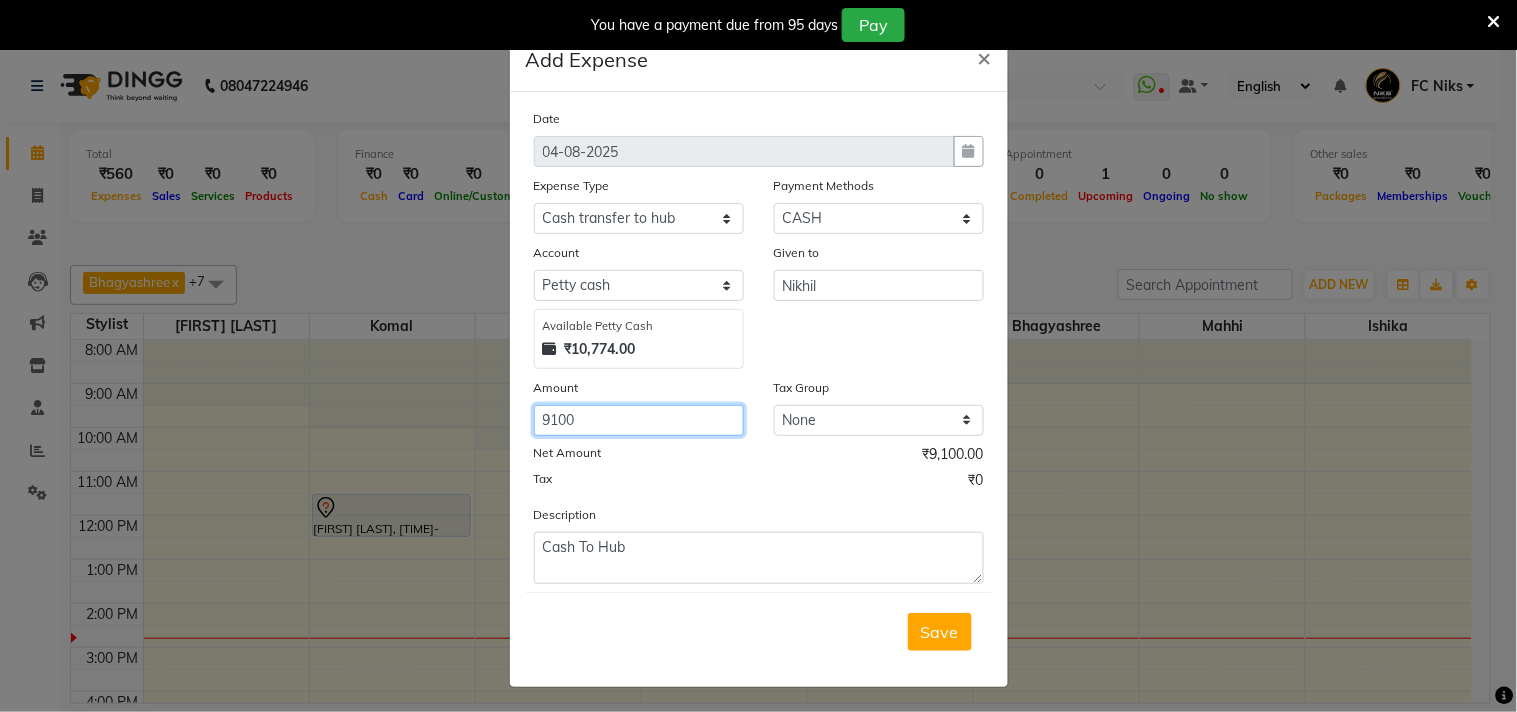 click on "9100" 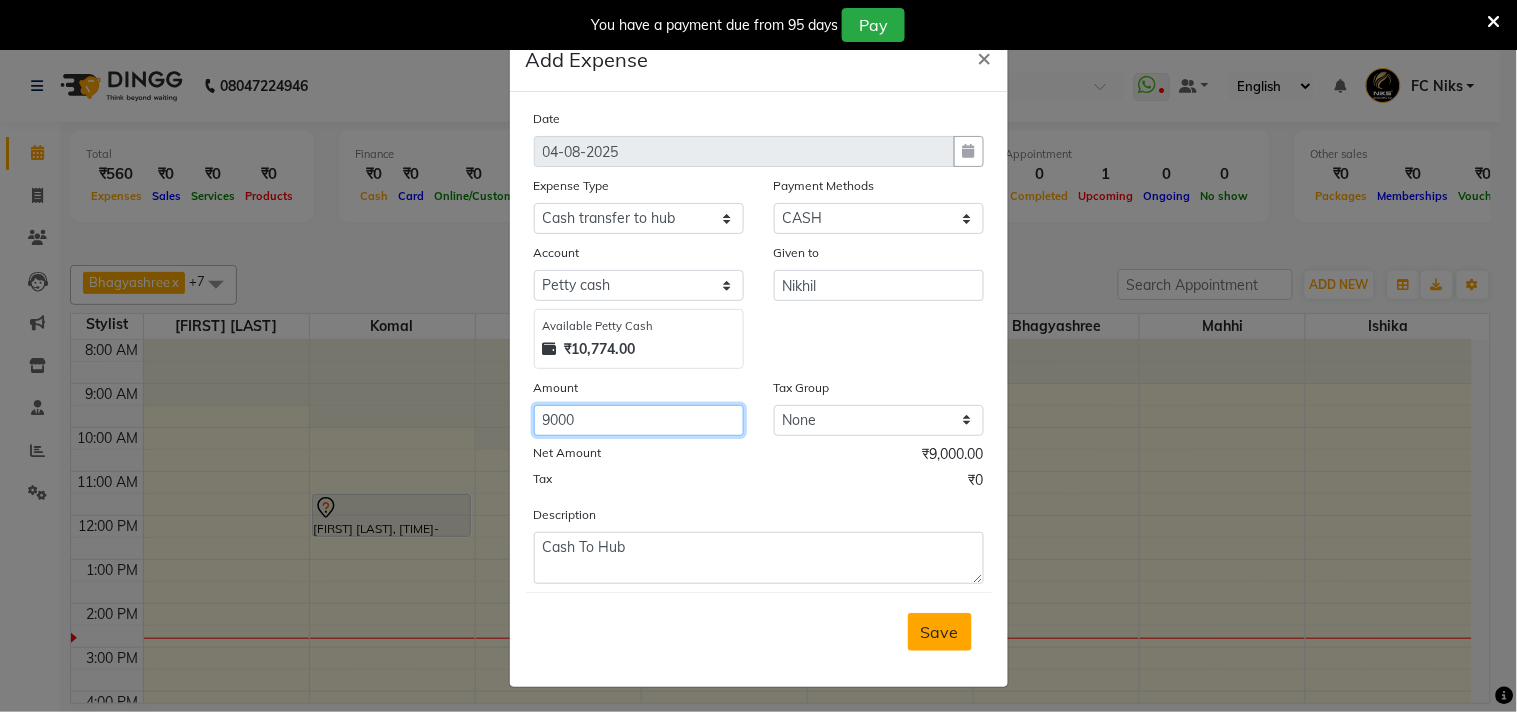 type on "9000" 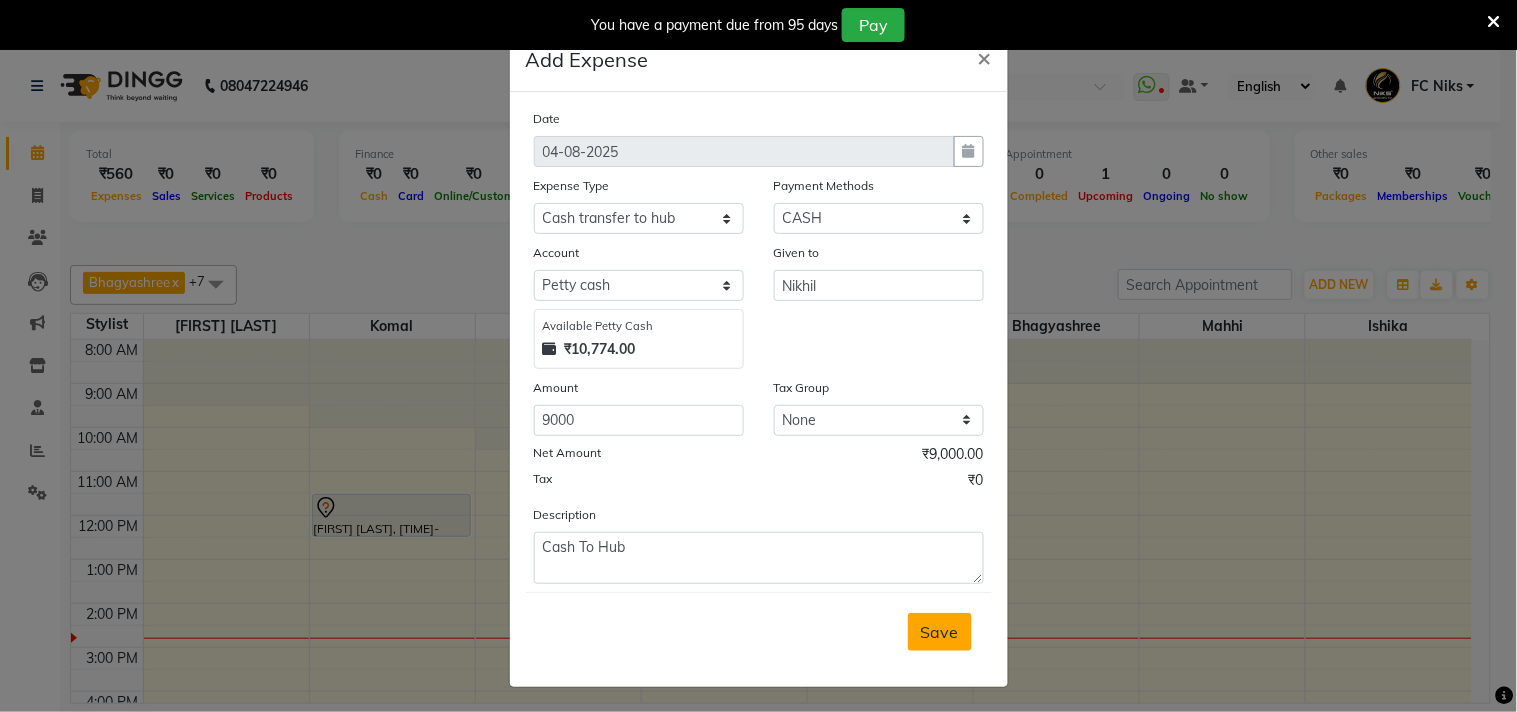 click on "Save" at bounding box center [940, 632] 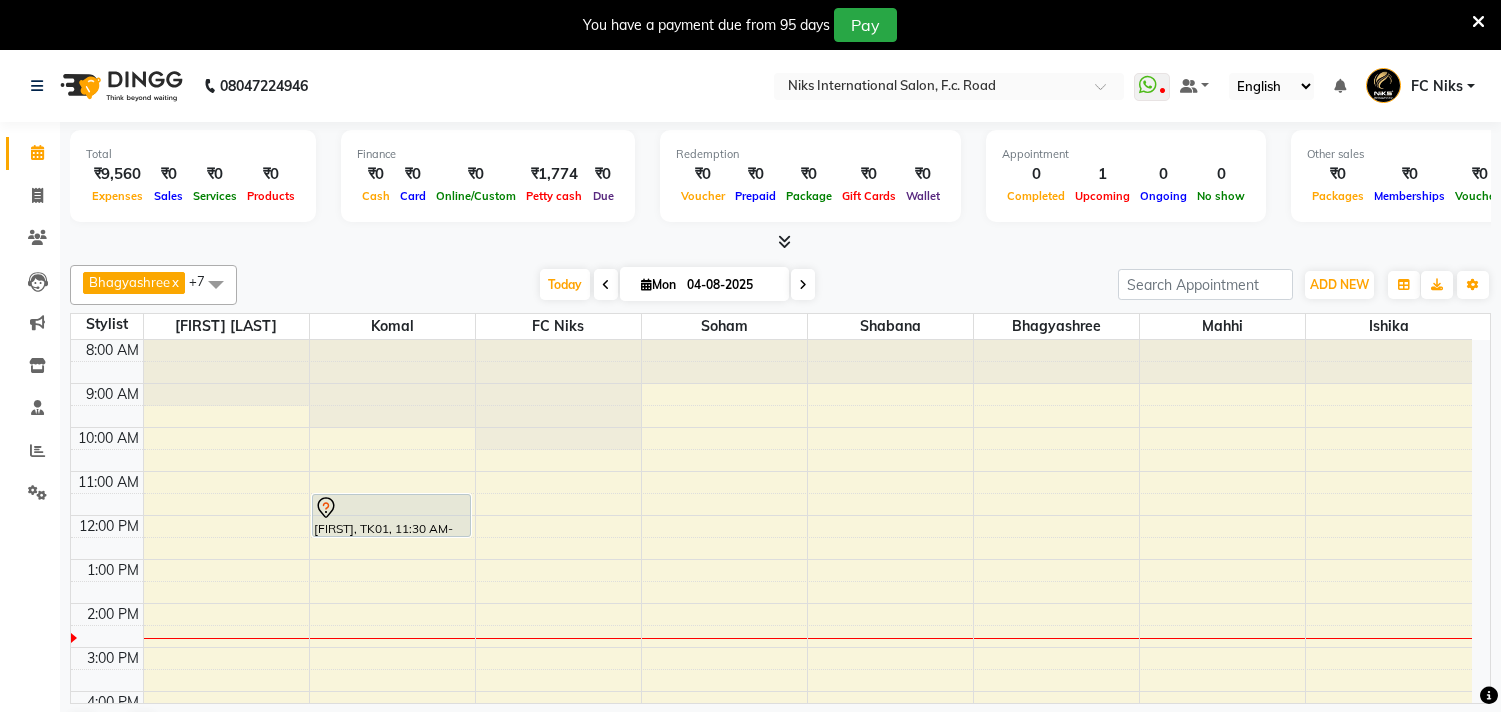 scroll, scrollTop: 0, scrollLeft: 0, axis: both 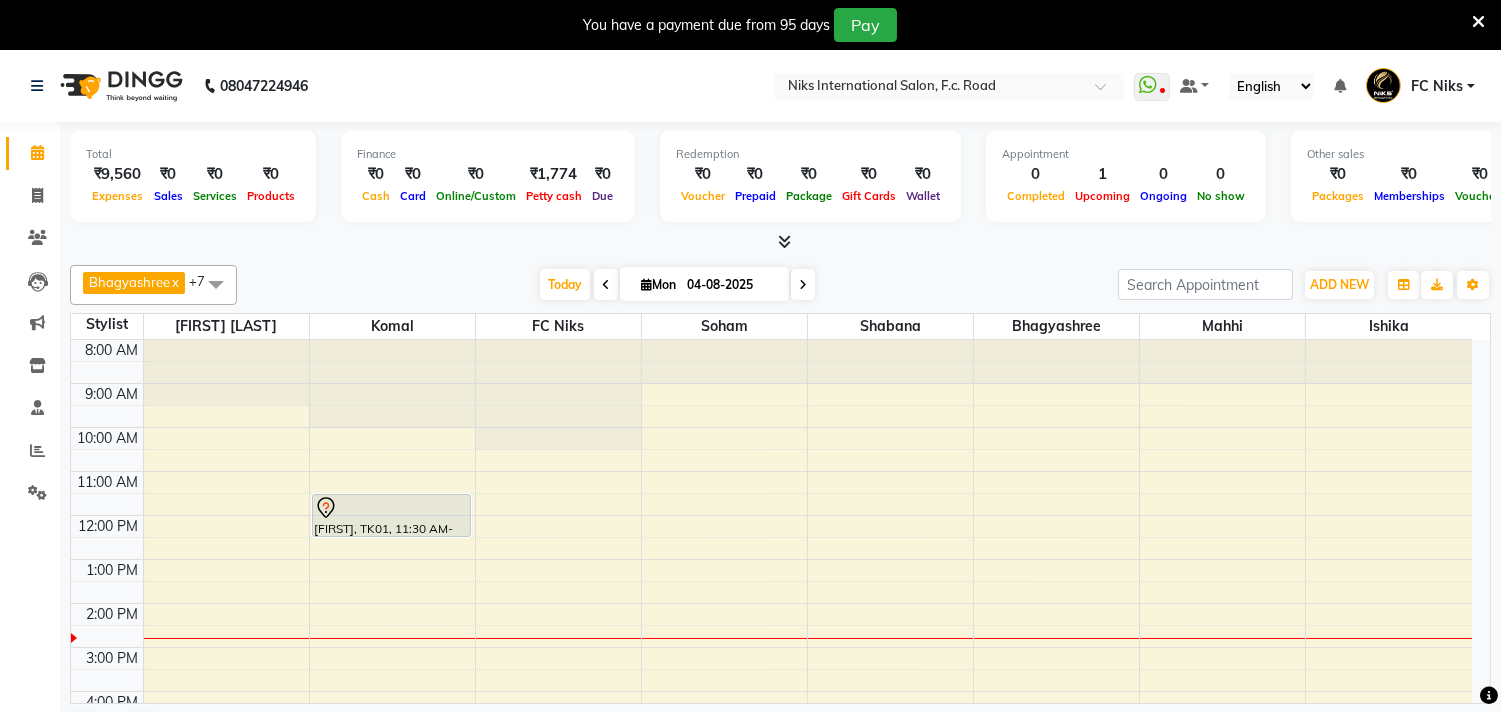 click at bounding box center (1478, 22) 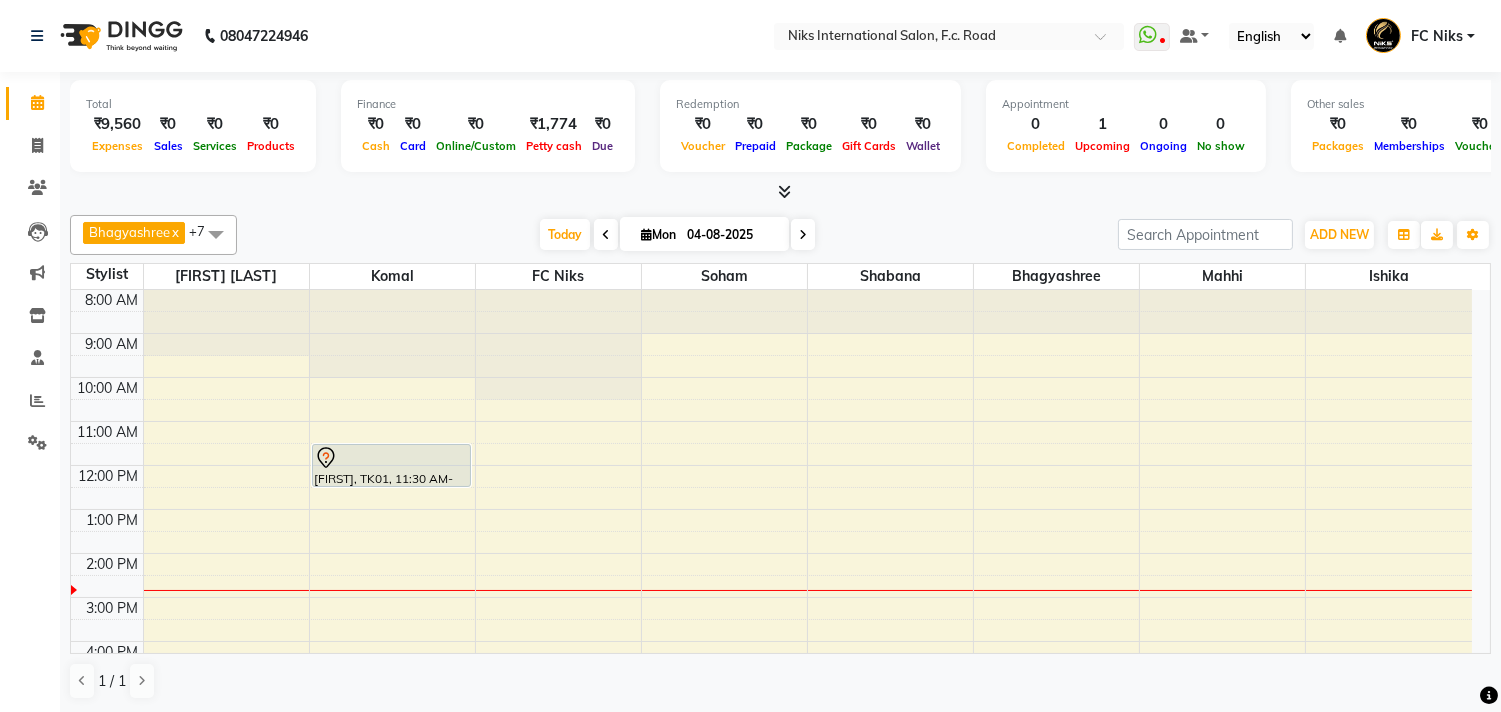 scroll, scrollTop: 0, scrollLeft: 0, axis: both 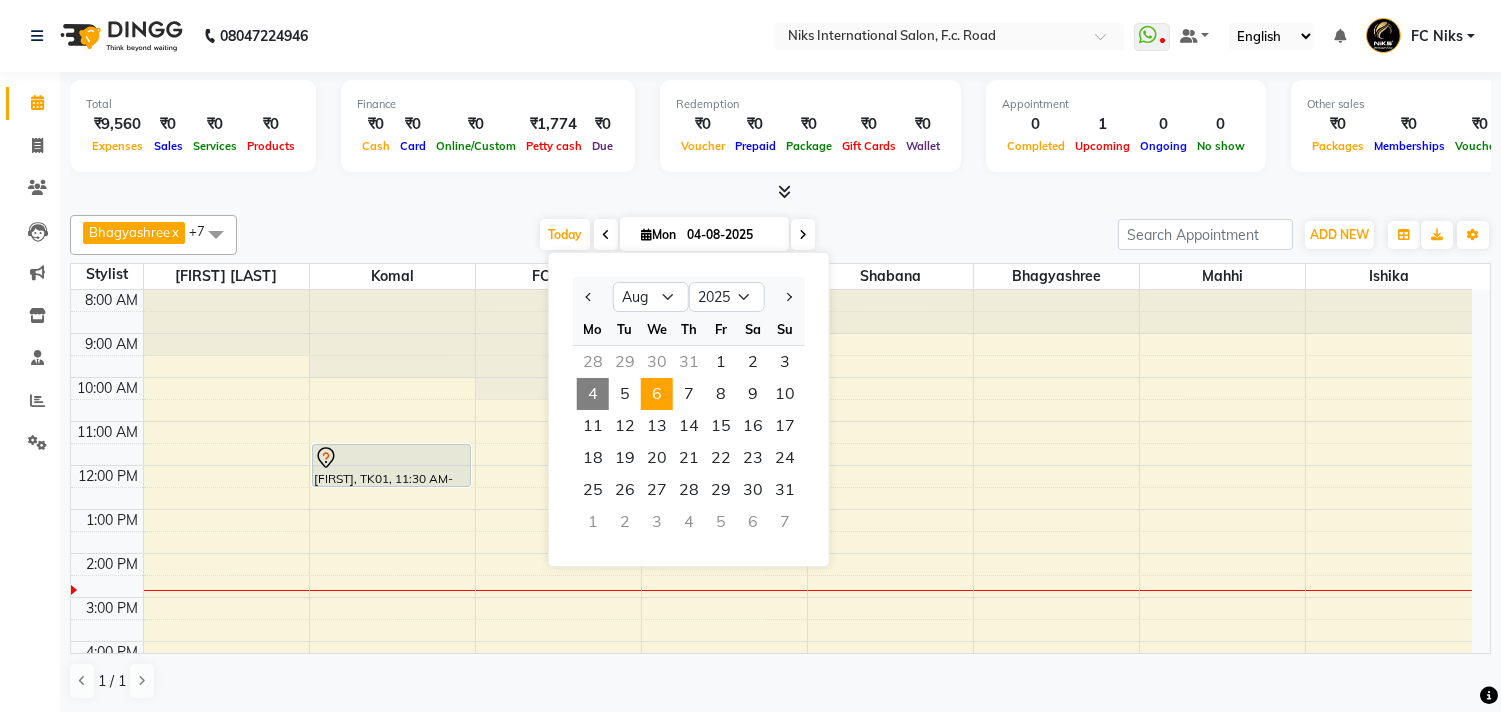 click on "6" at bounding box center (657, 394) 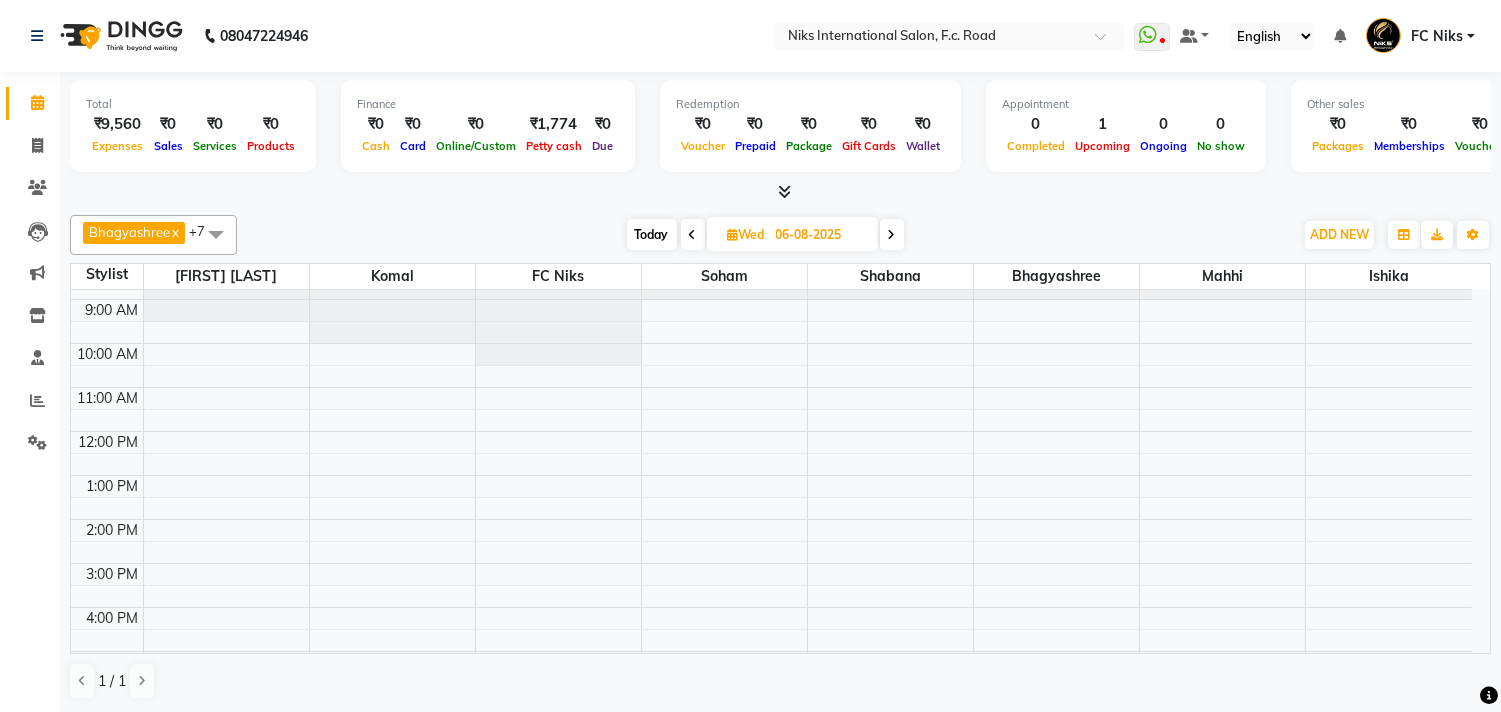 scroll, scrollTop: 36, scrollLeft: 0, axis: vertical 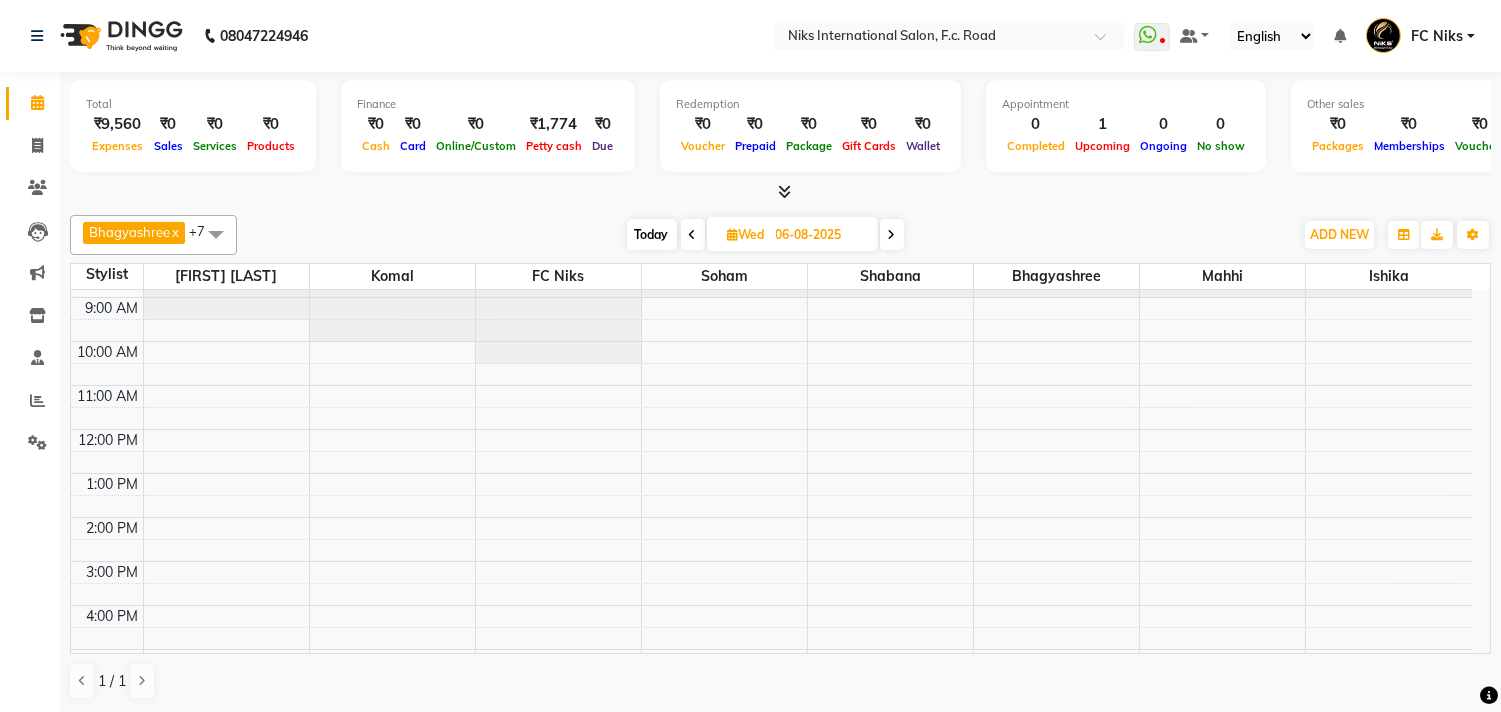click on "8:00 AM 9:00 AM 10:00 AM 11:00 AM 12:00 PM 1:00 PM 2:00 PM 3:00 PM 4:00 PM 5:00 PM 6:00 PM 7:00 PM 8:00 PM 9:00 PM 10:00 PM" at bounding box center (771, 583) 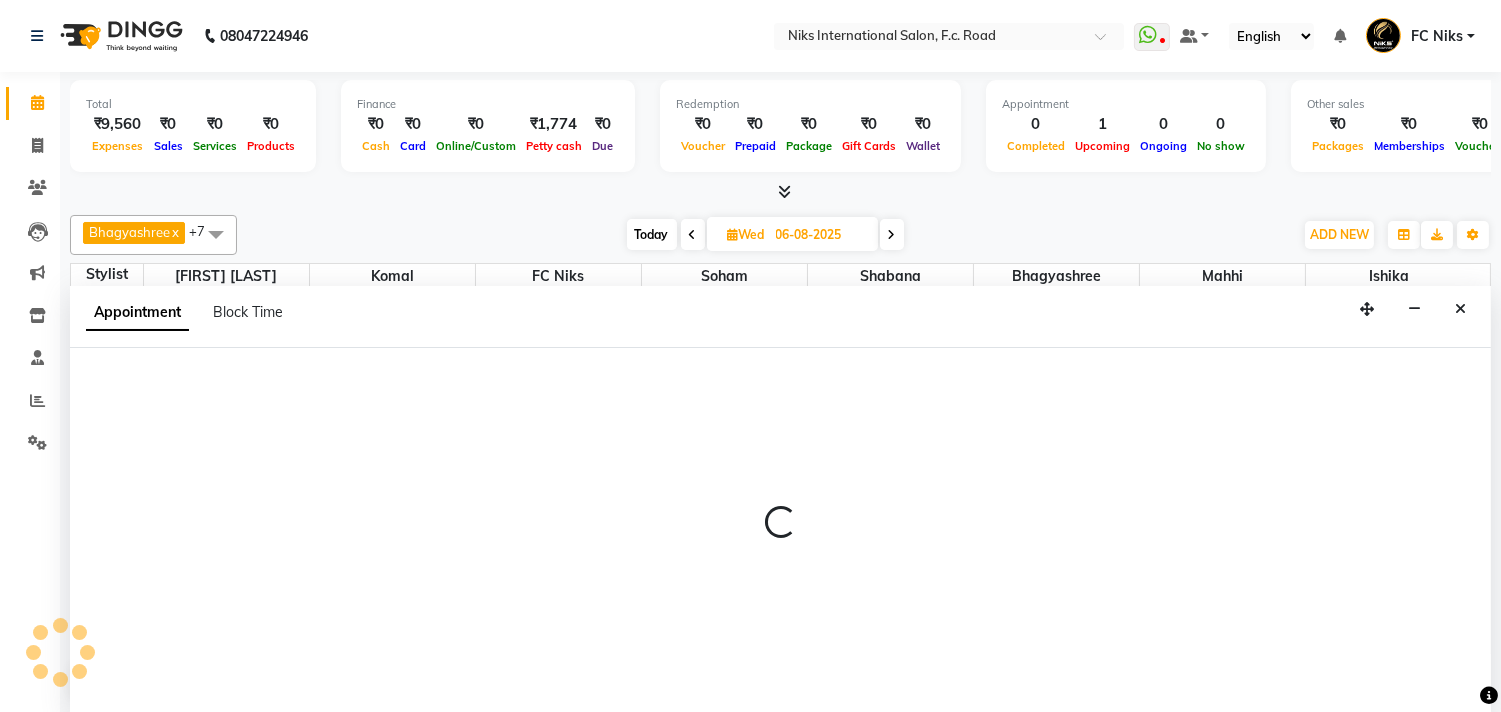 scroll, scrollTop: 1, scrollLeft: 0, axis: vertical 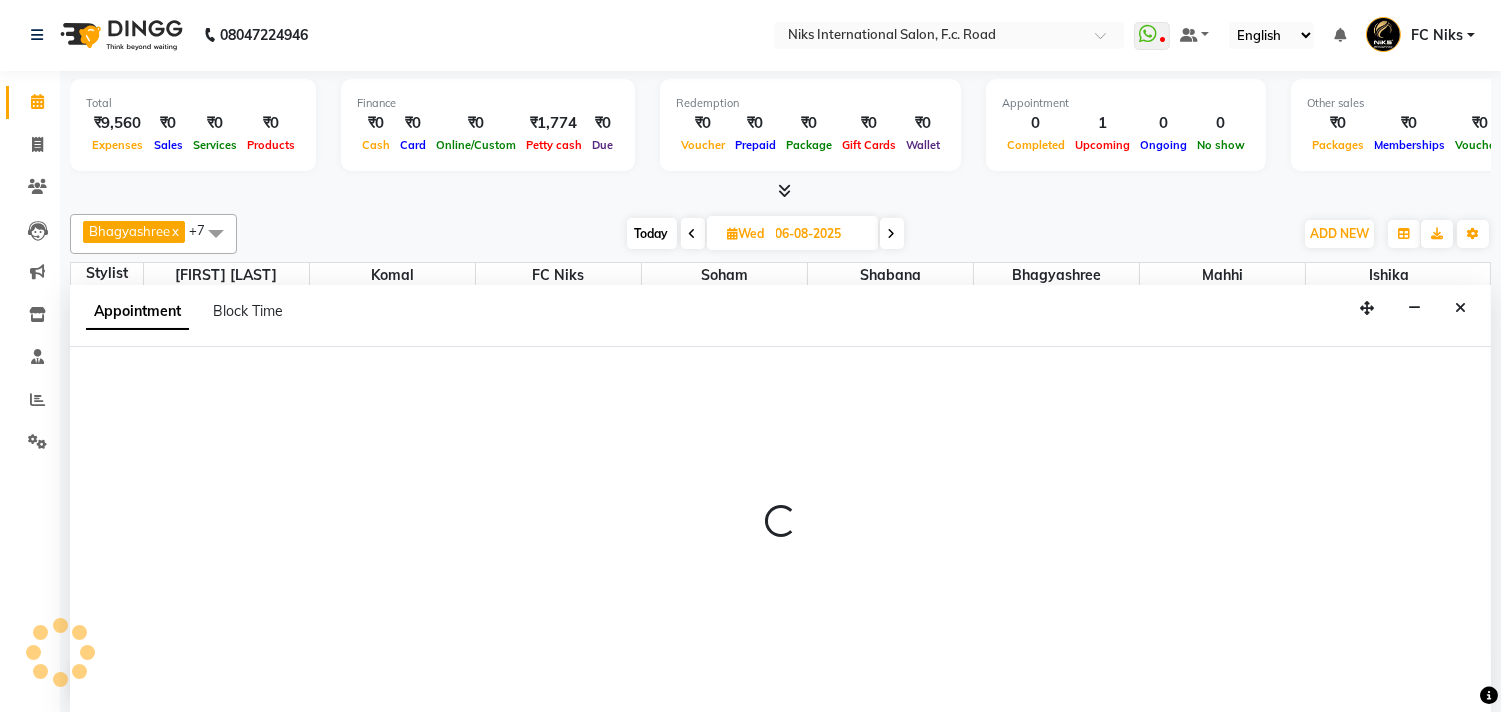 select on "159" 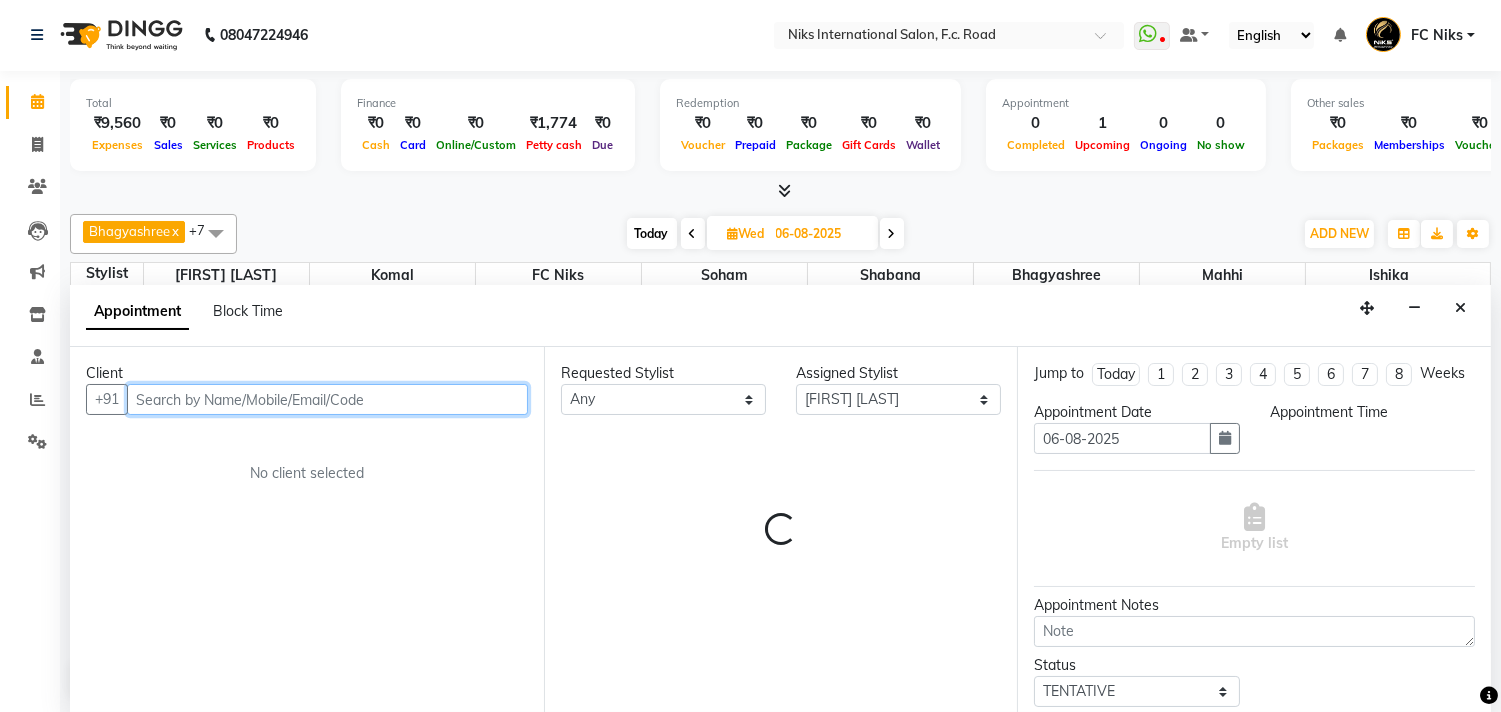select on "660" 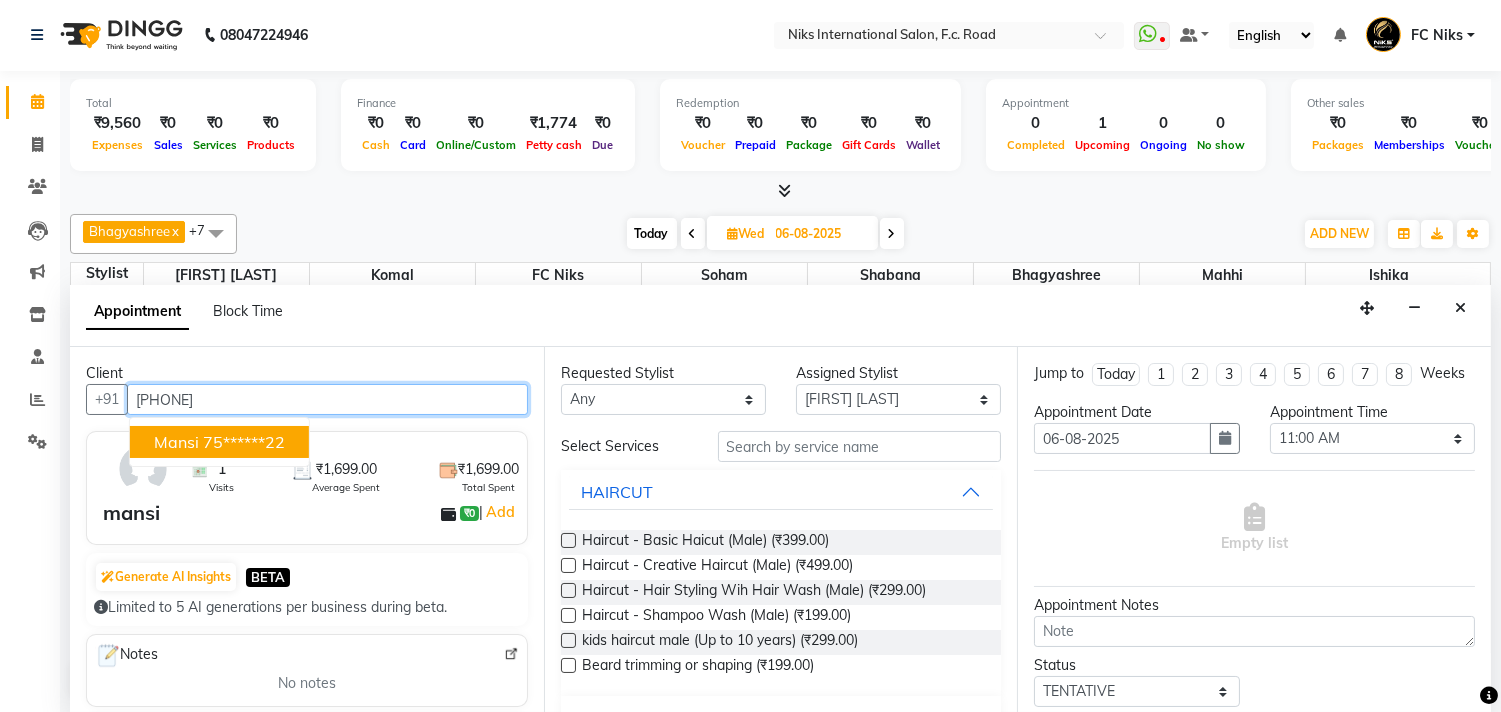 click on "75******22" at bounding box center [244, 442] 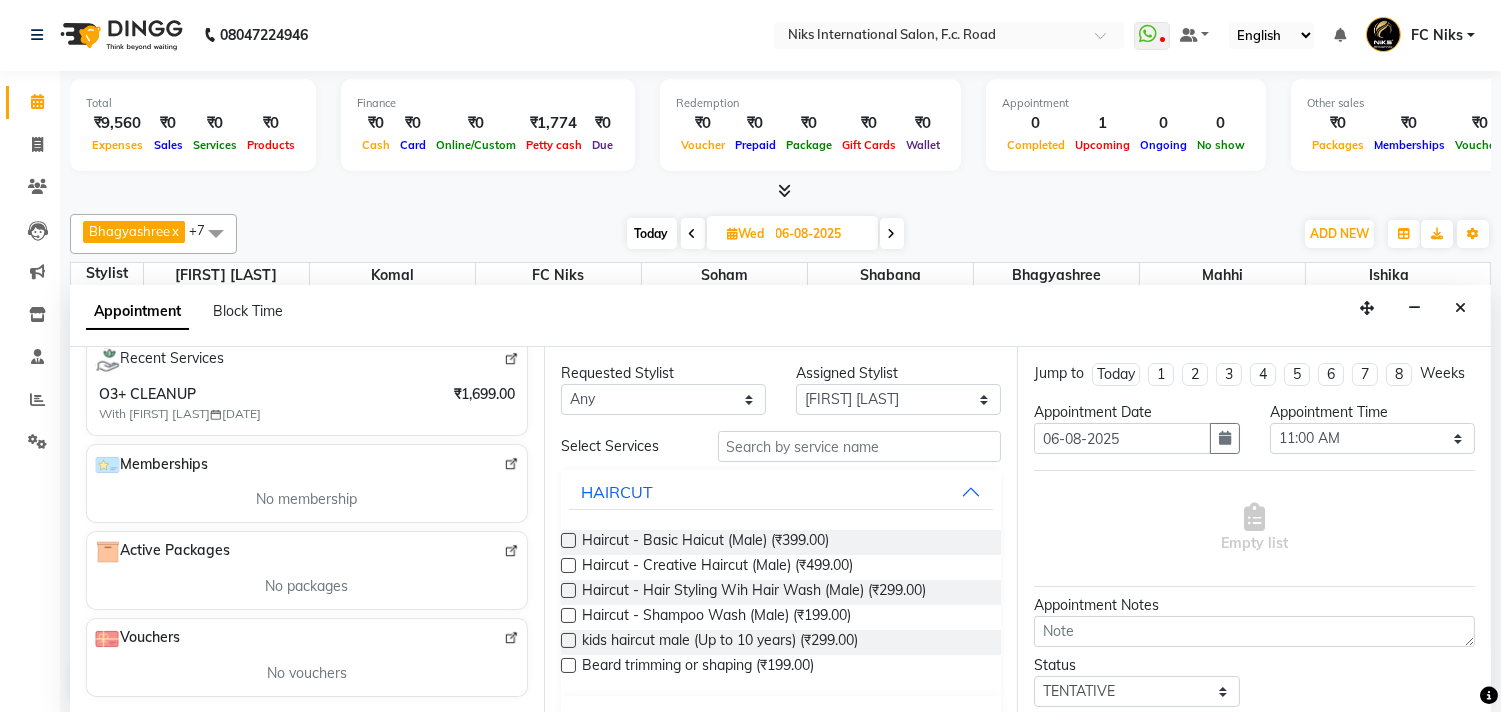 scroll, scrollTop: 377, scrollLeft: 0, axis: vertical 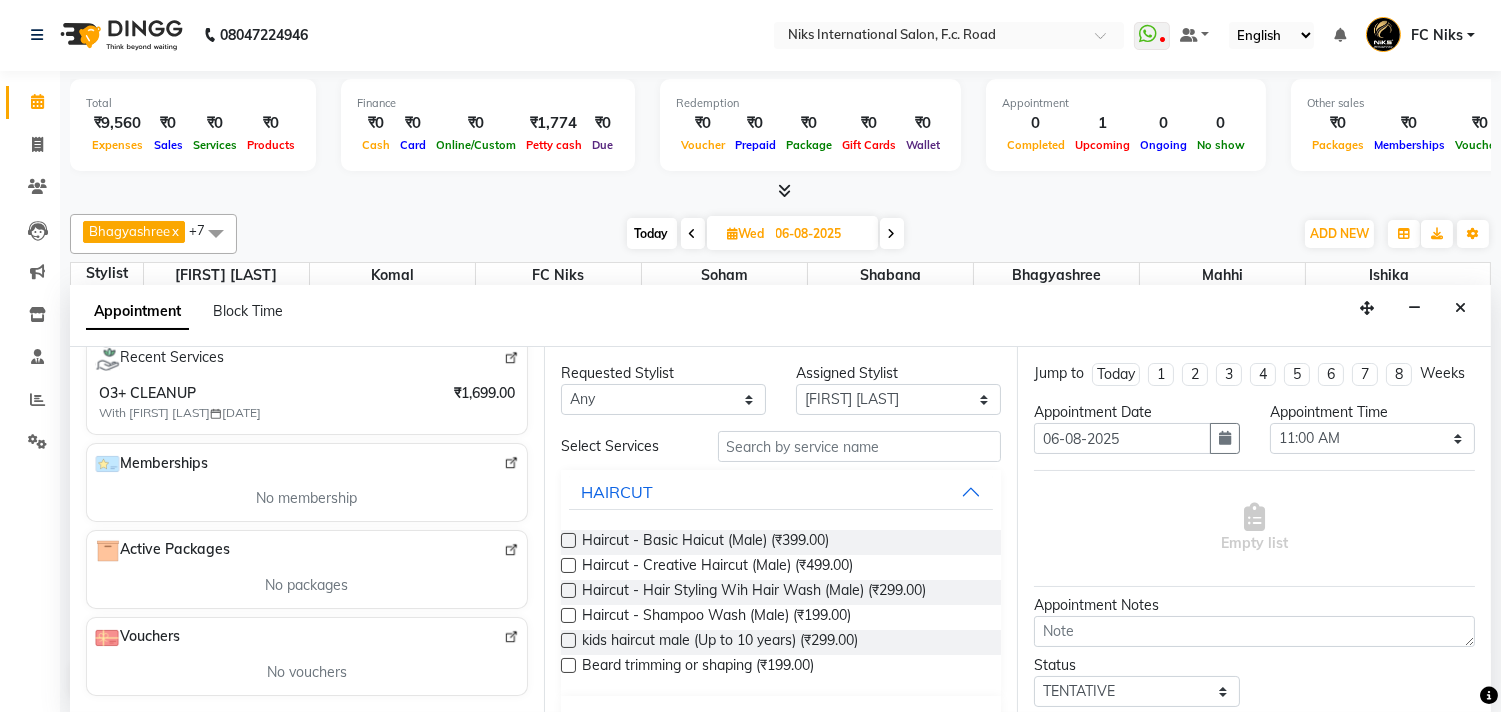 type on "75******22" 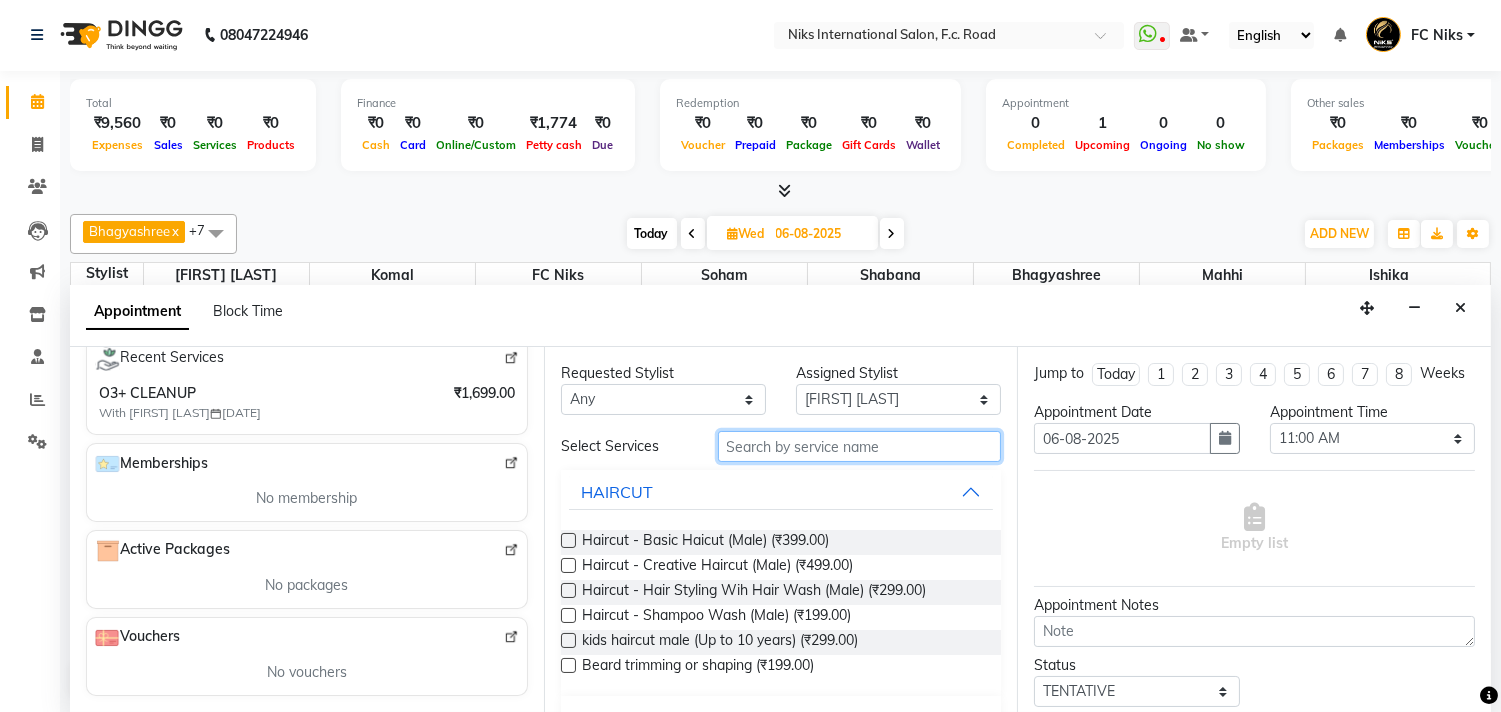 click at bounding box center [860, 446] 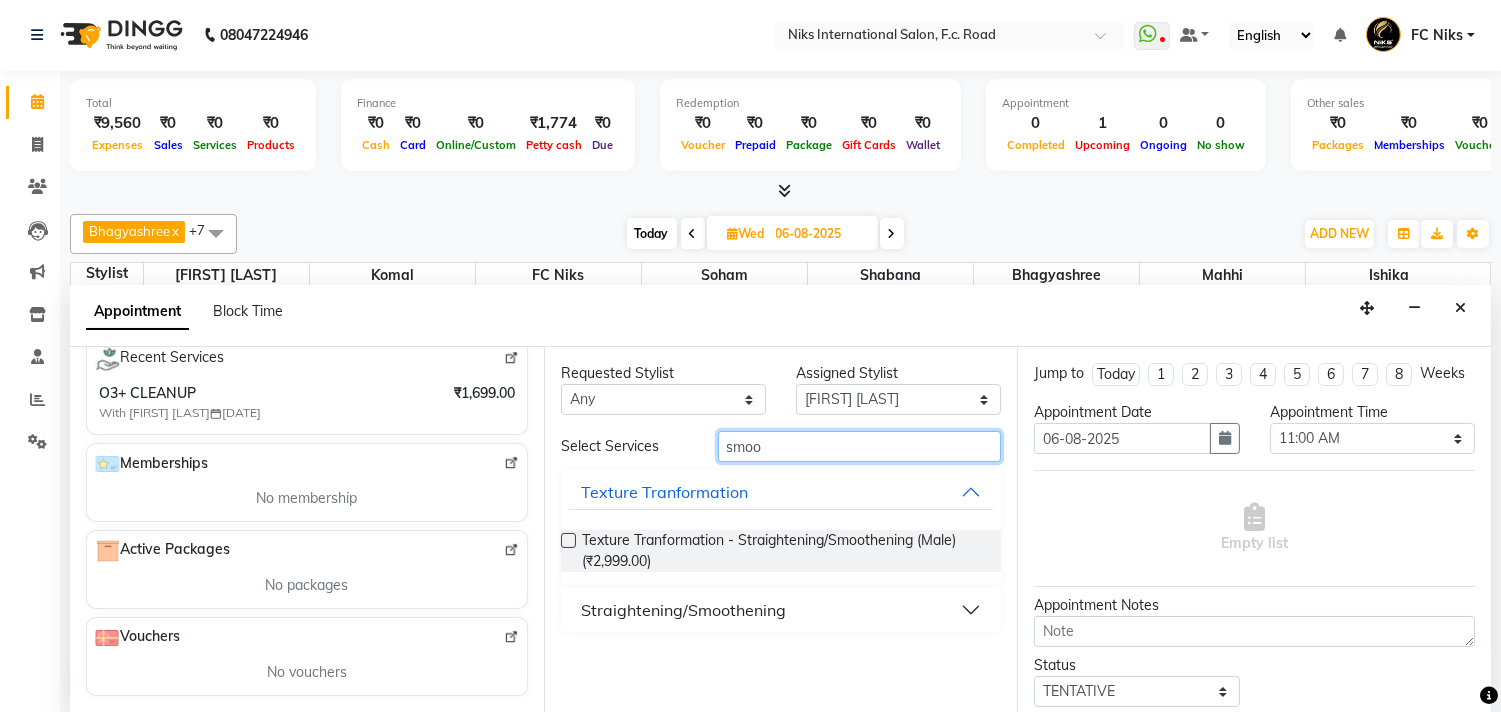 type on "smoo" 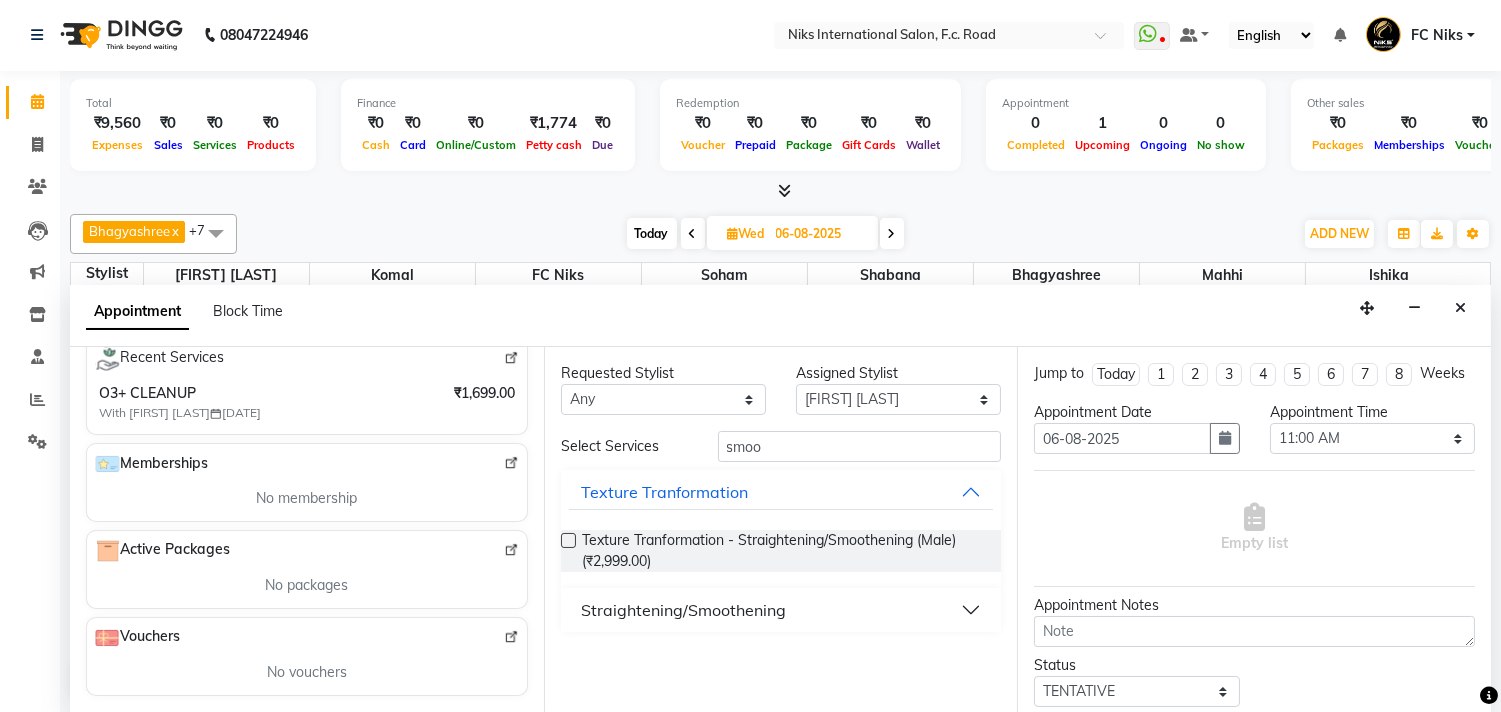 click on "Straightening/Smoothening" at bounding box center [683, 610] 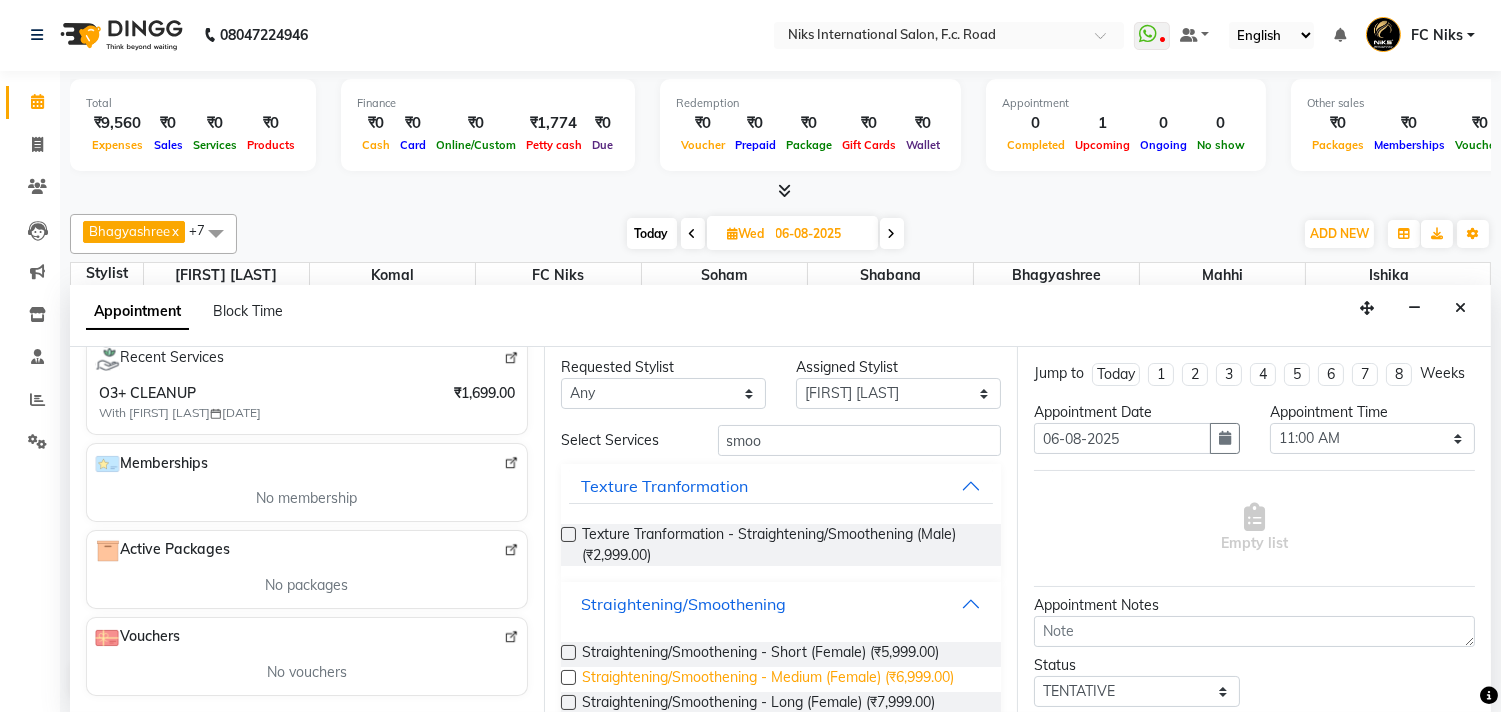 scroll, scrollTop: 5, scrollLeft: 0, axis: vertical 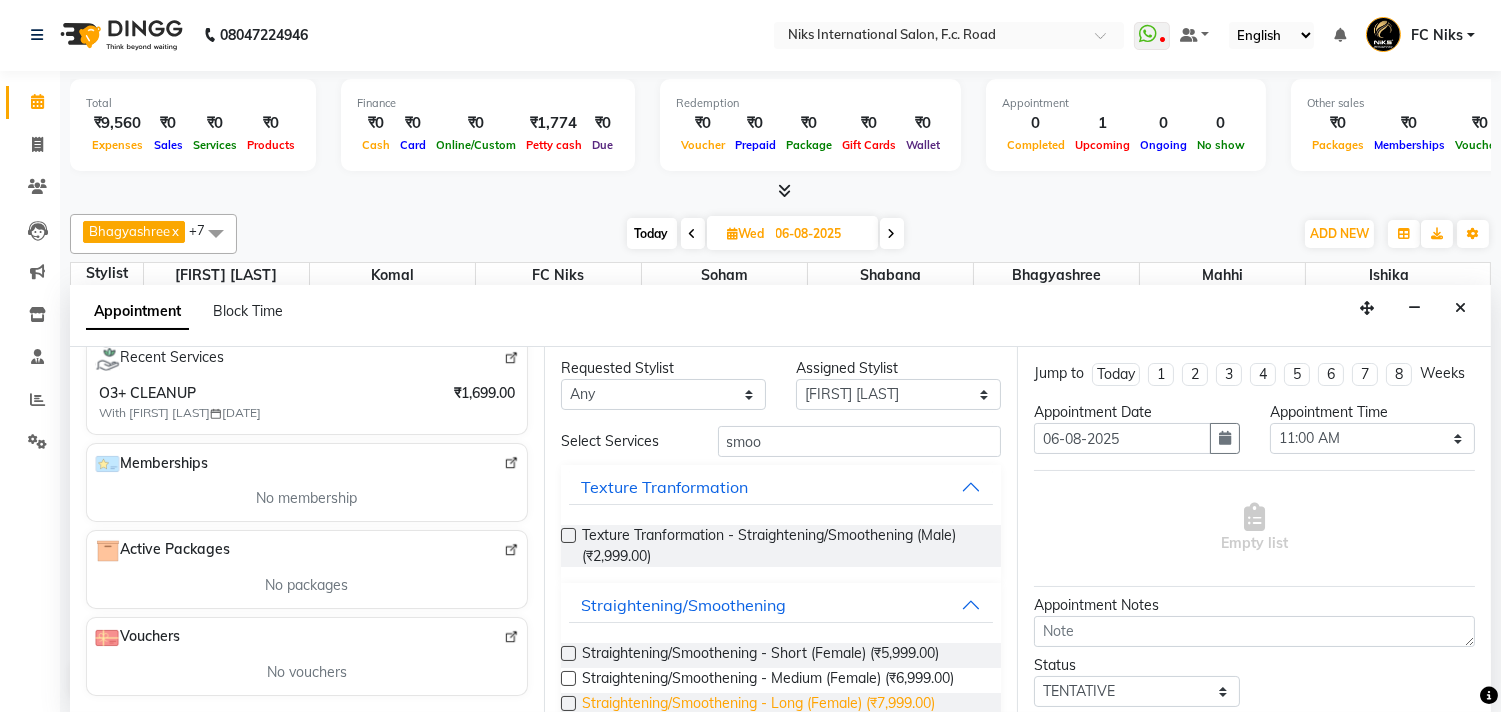 click on "Straightening/Smoothening - Long (Female) (₹7,999.00)" at bounding box center (758, 705) 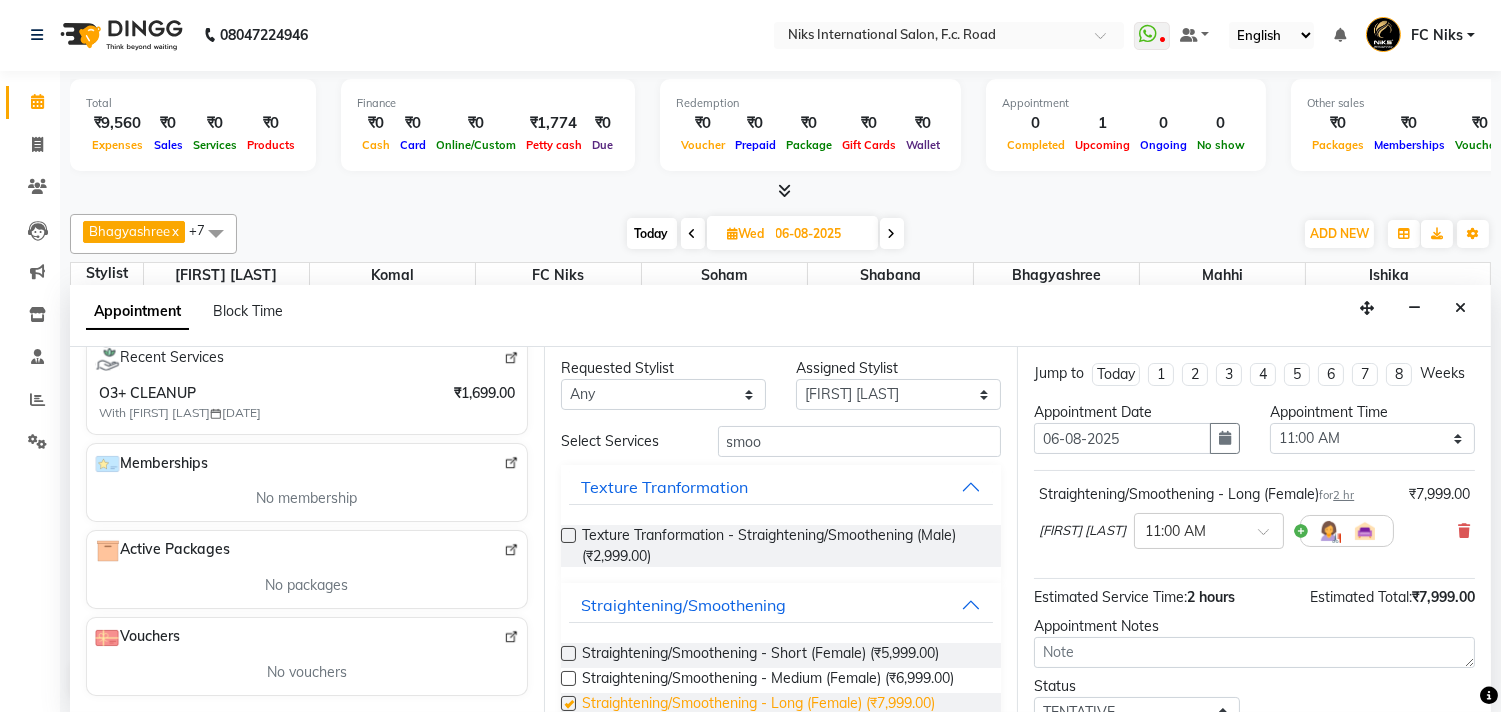 checkbox on "false" 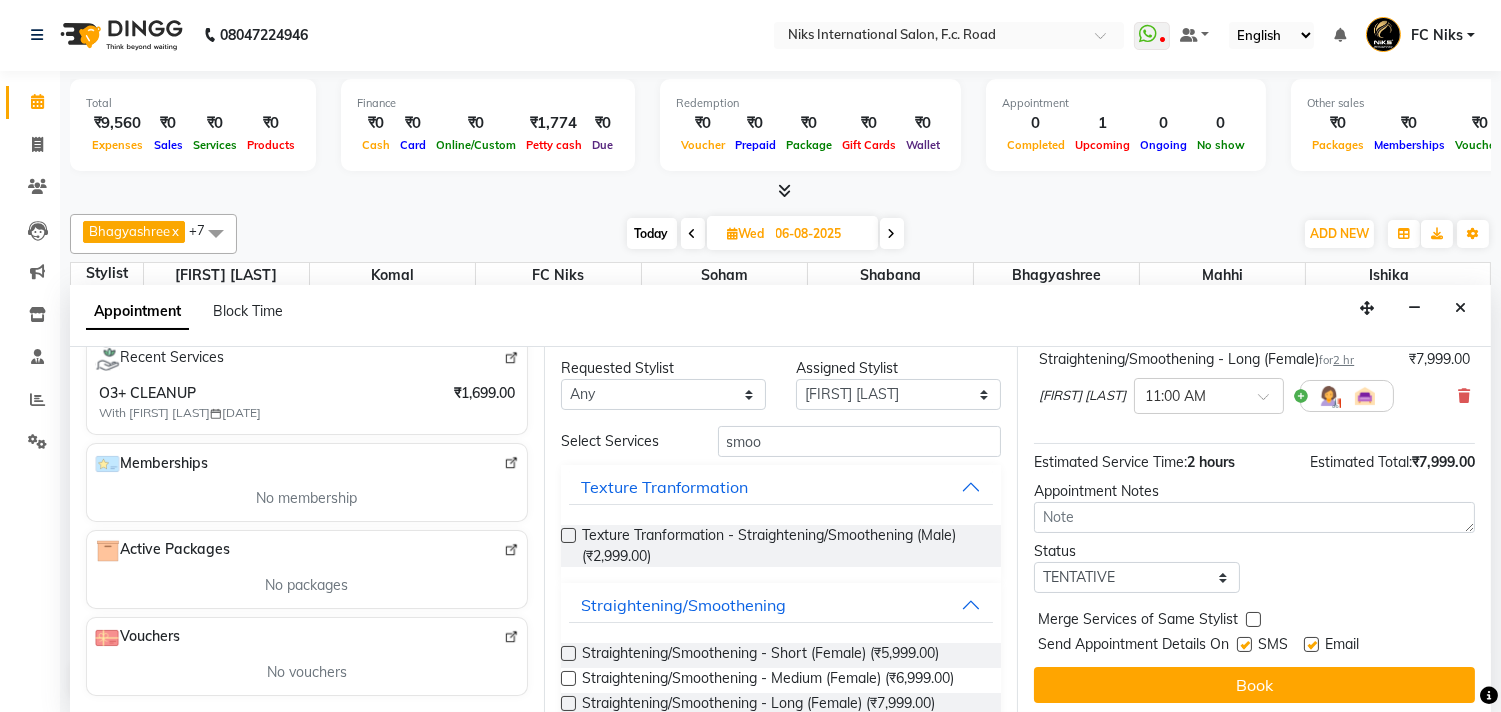 scroll, scrollTop: 161, scrollLeft: 0, axis: vertical 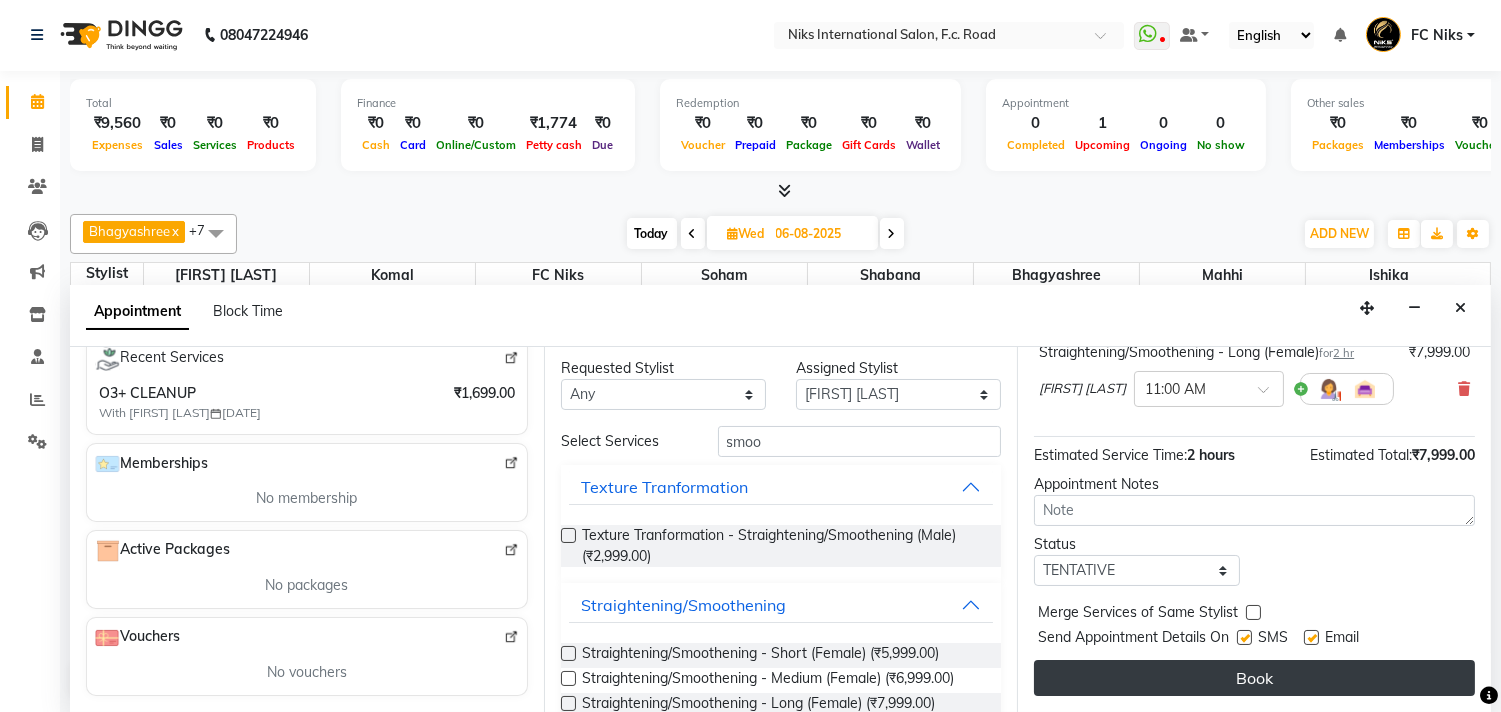 click on "Book" at bounding box center [1254, 678] 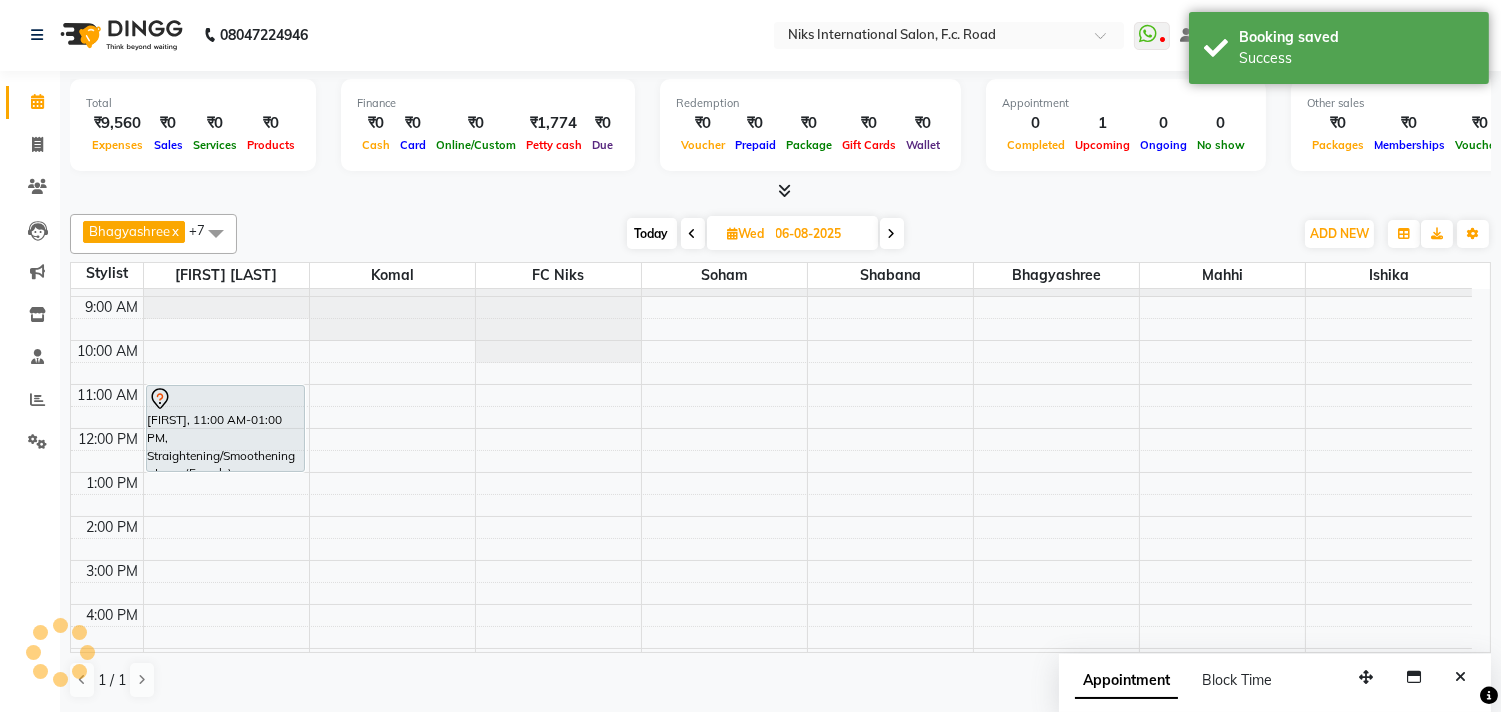 scroll, scrollTop: 0, scrollLeft: 0, axis: both 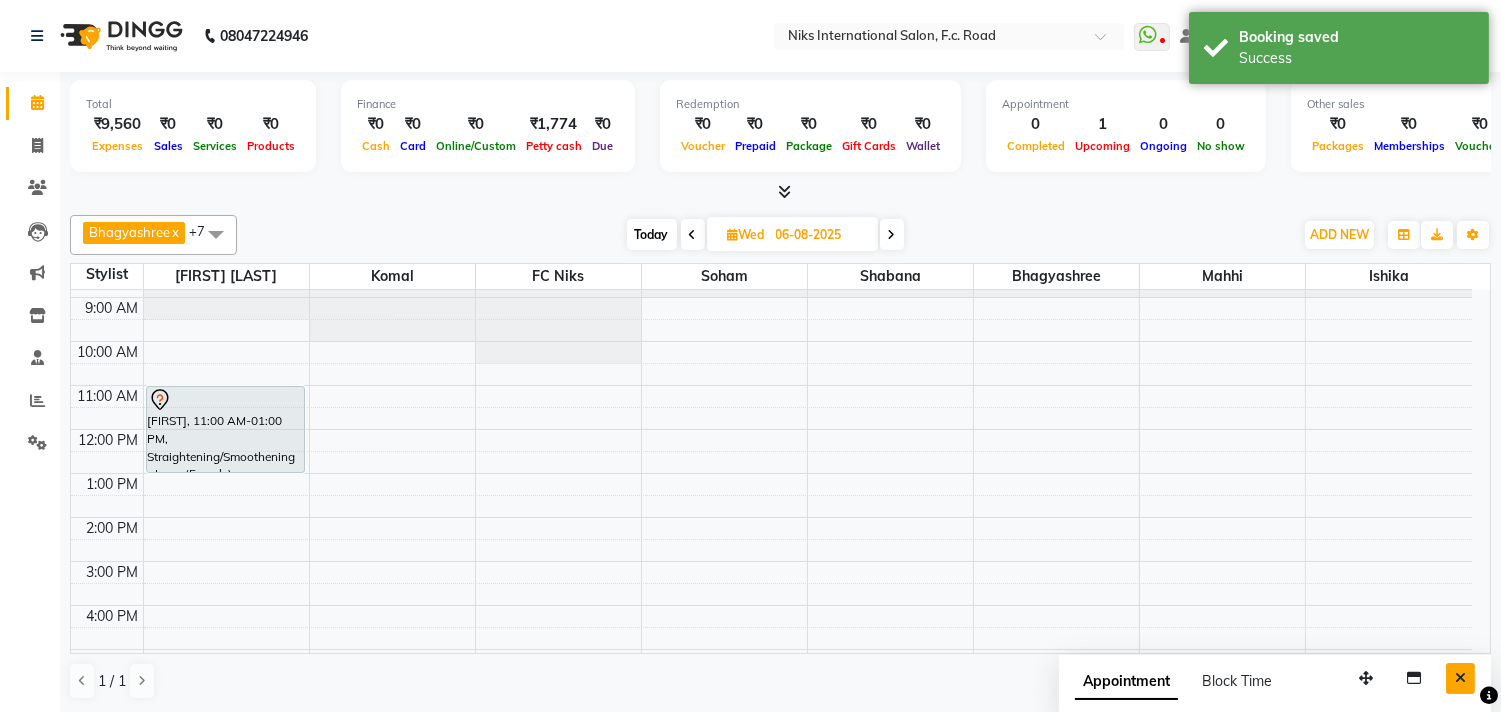 click at bounding box center (1460, 678) 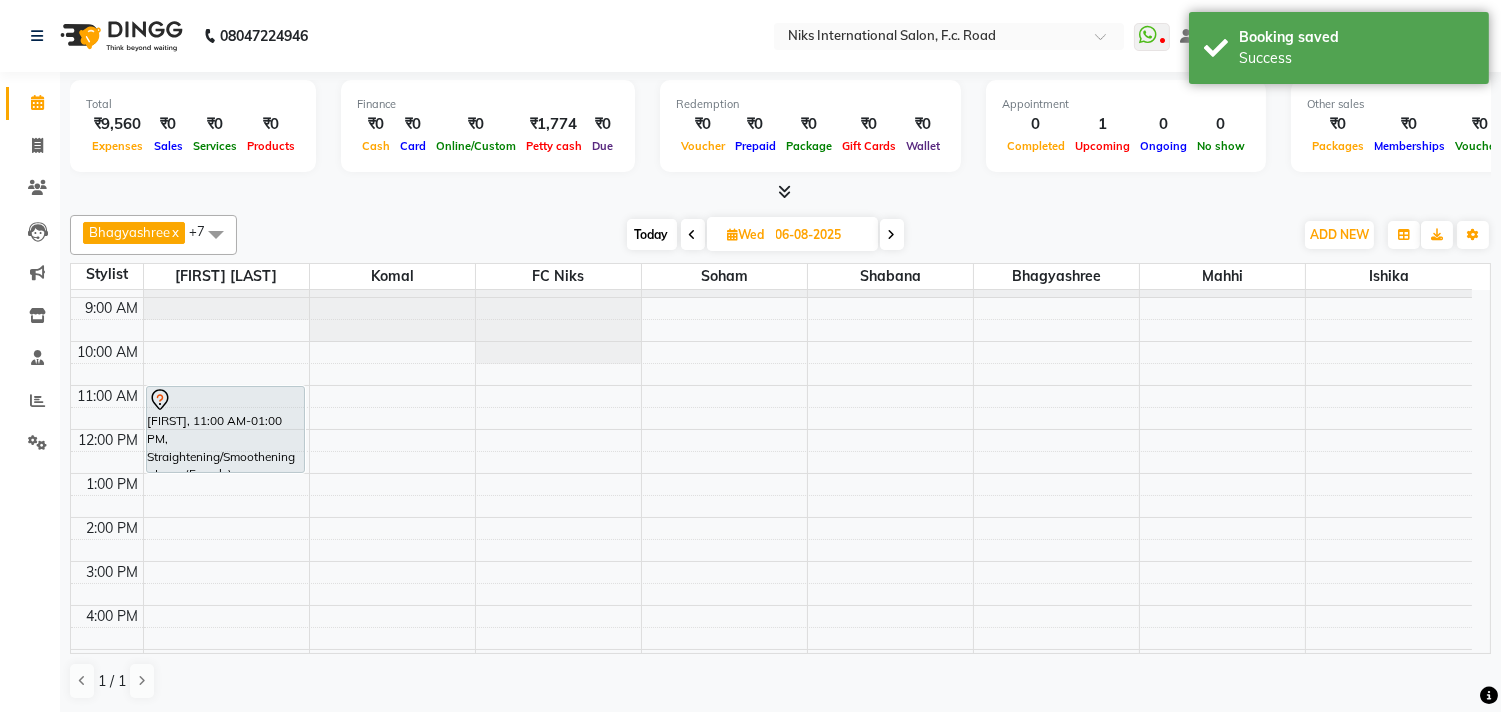 click on "Today" at bounding box center (652, 234) 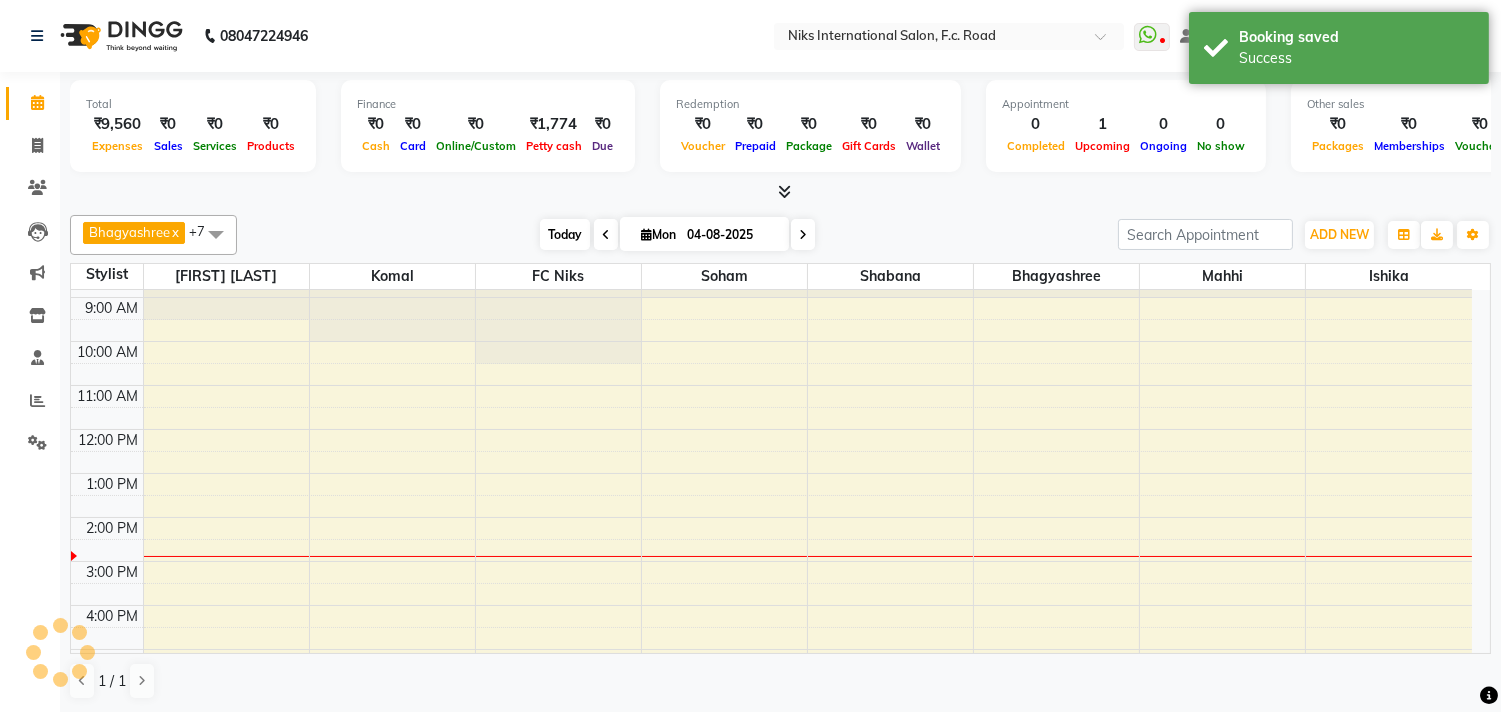 scroll, scrollTop: 265, scrollLeft: 0, axis: vertical 